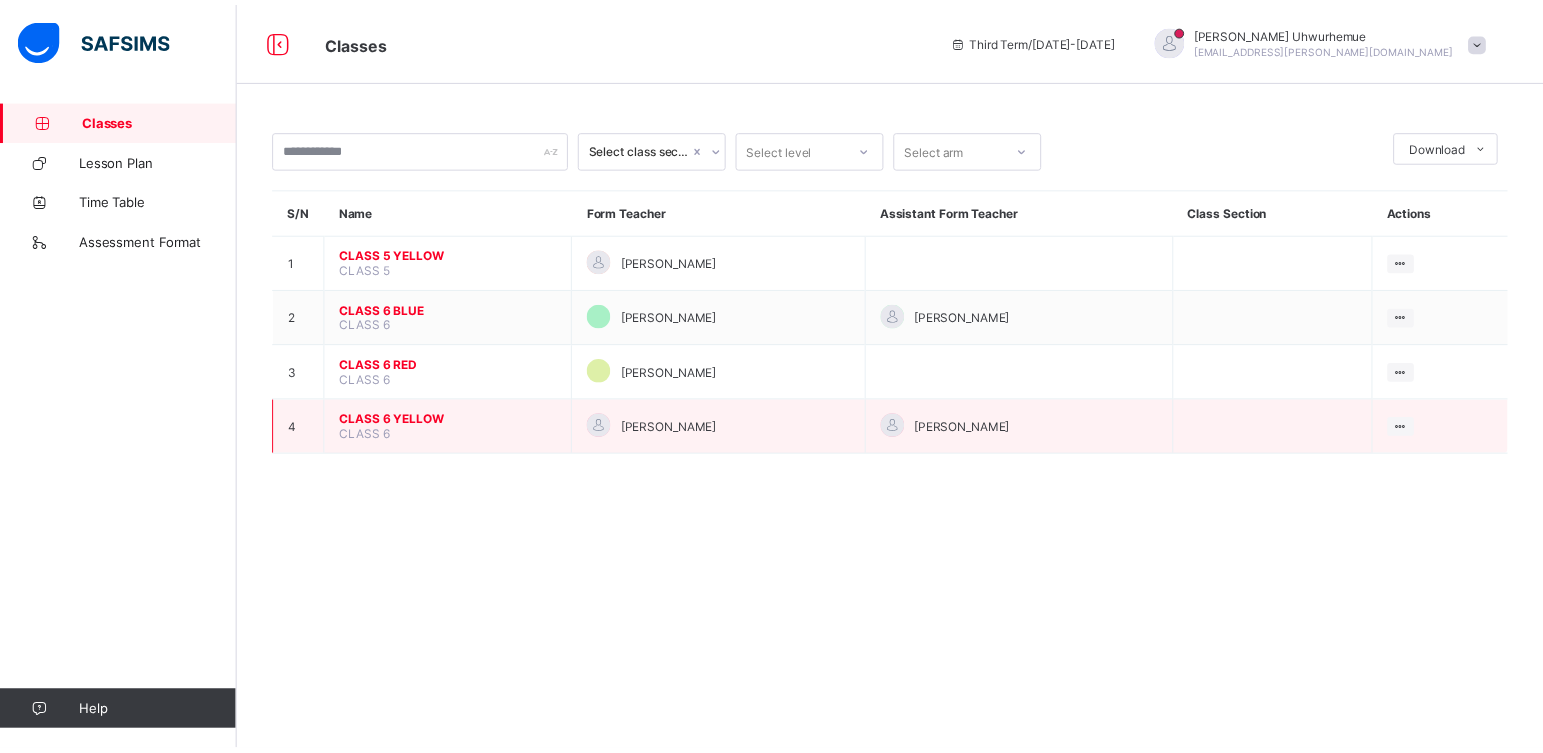 scroll, scrollTop: 0, scrollLeft: 0, axis: both 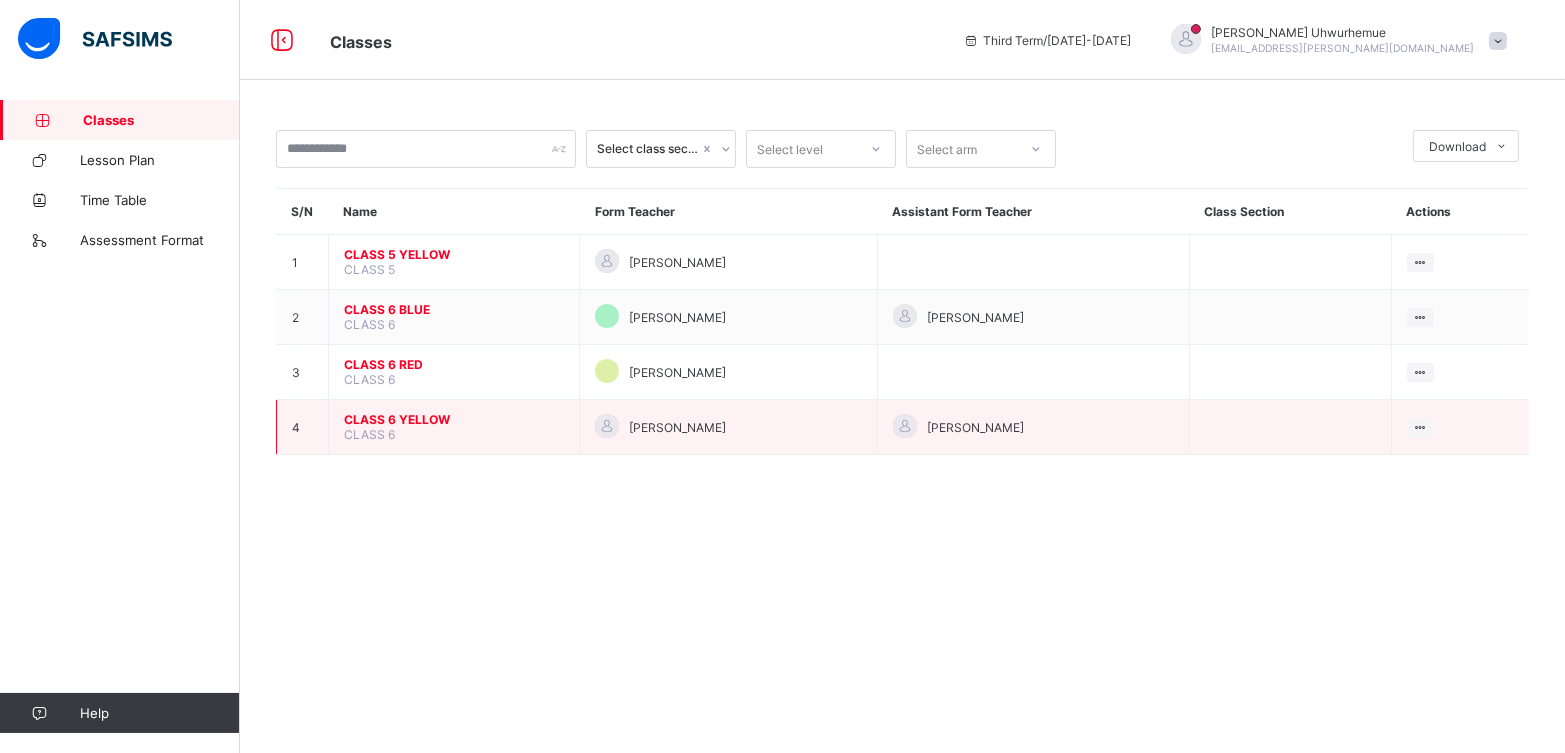 click on "CLASS 6   YELLOW" at bounding box center [454, 419] 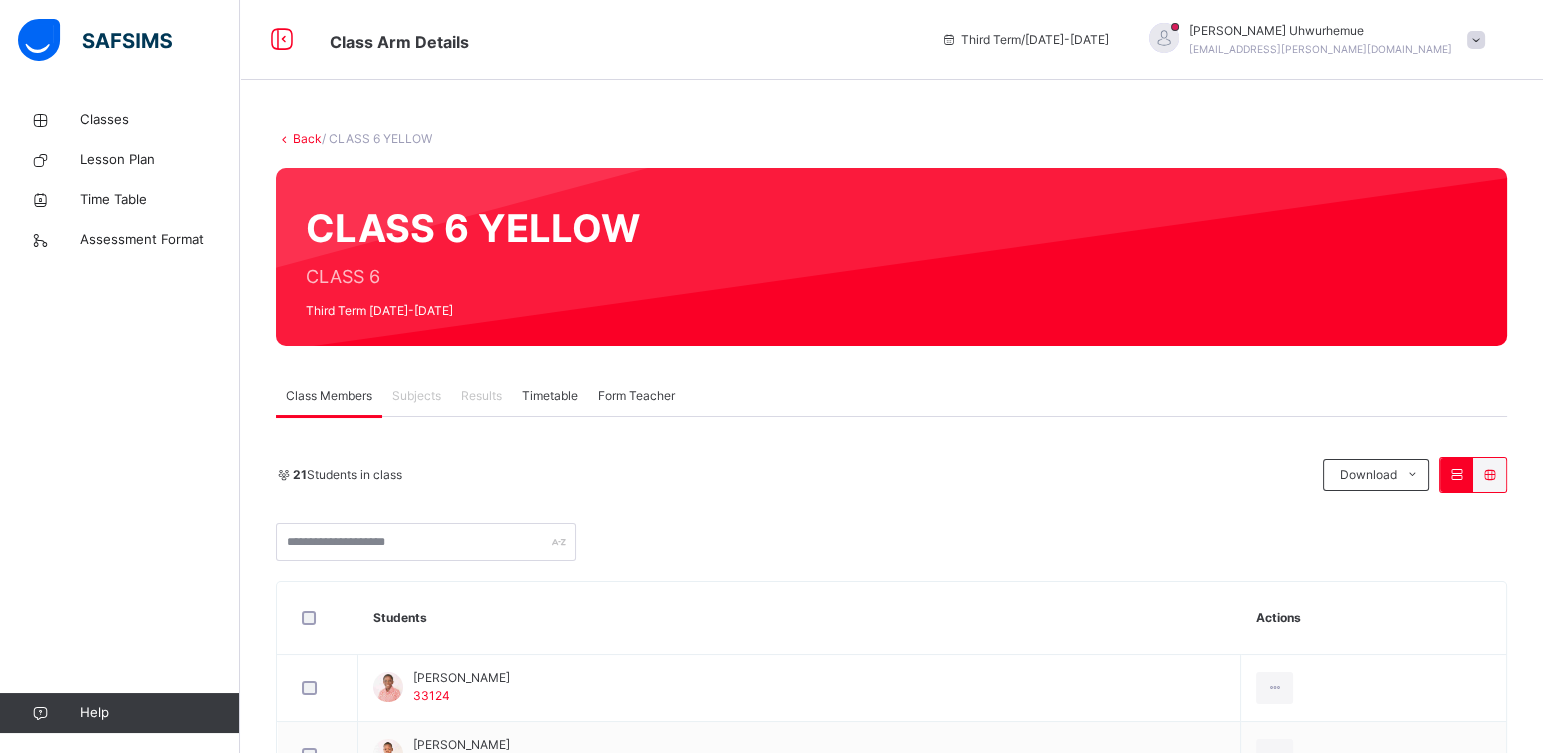 click on "Subjects" at bounding box center [416, 396] 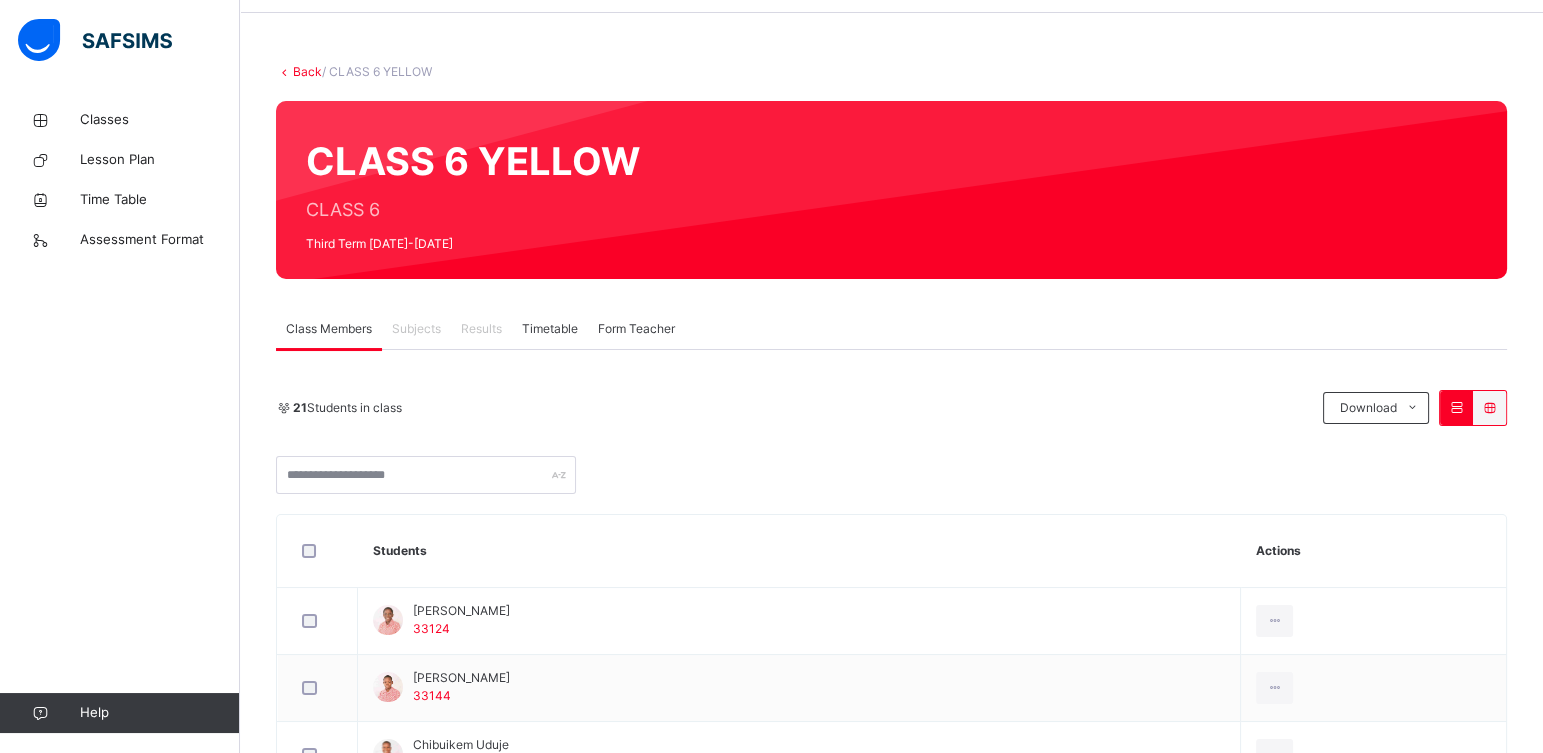 scroll, scrollTop: 0, scrollLeft: 0, axis: both 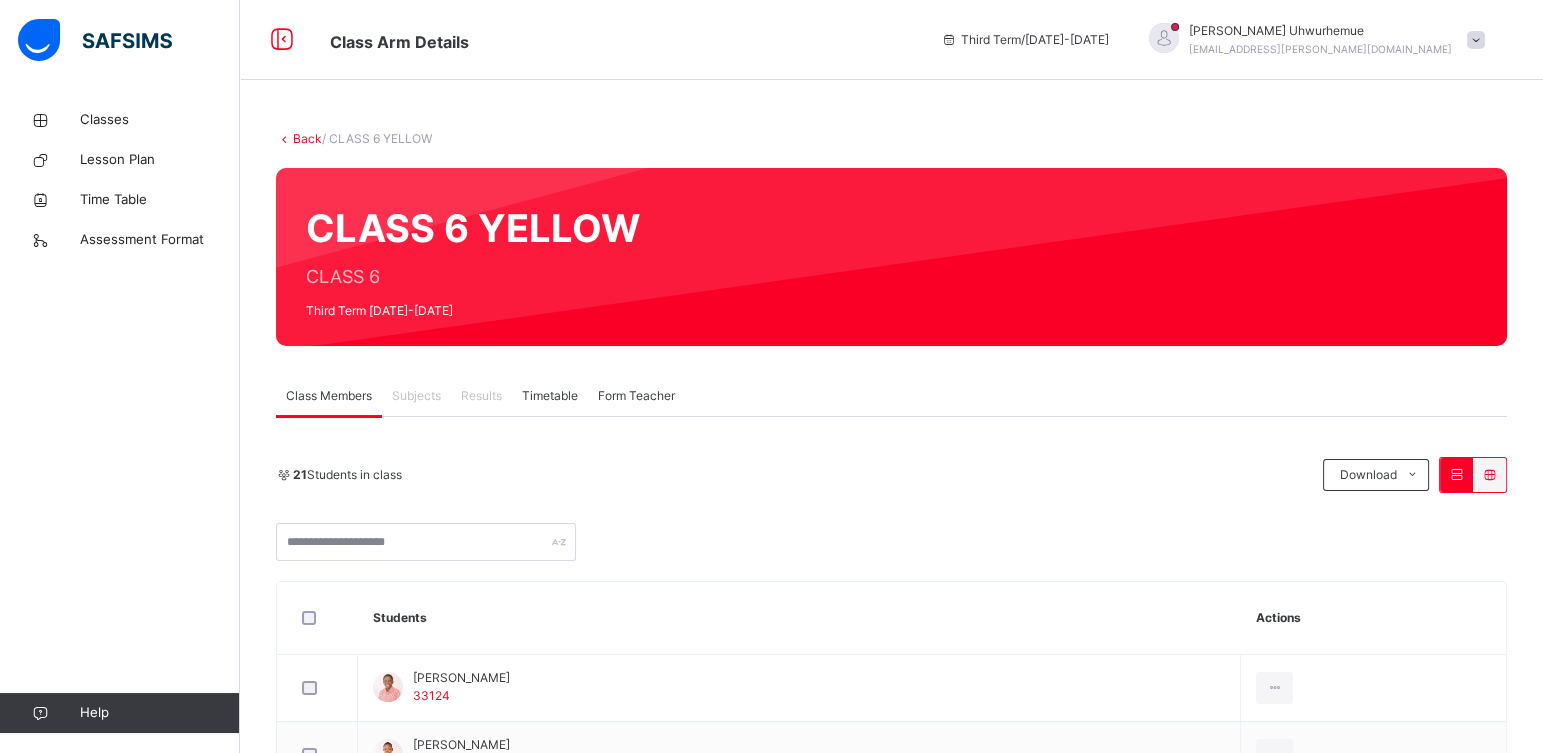 click on "Subjects" at bounding box center [416, 396] 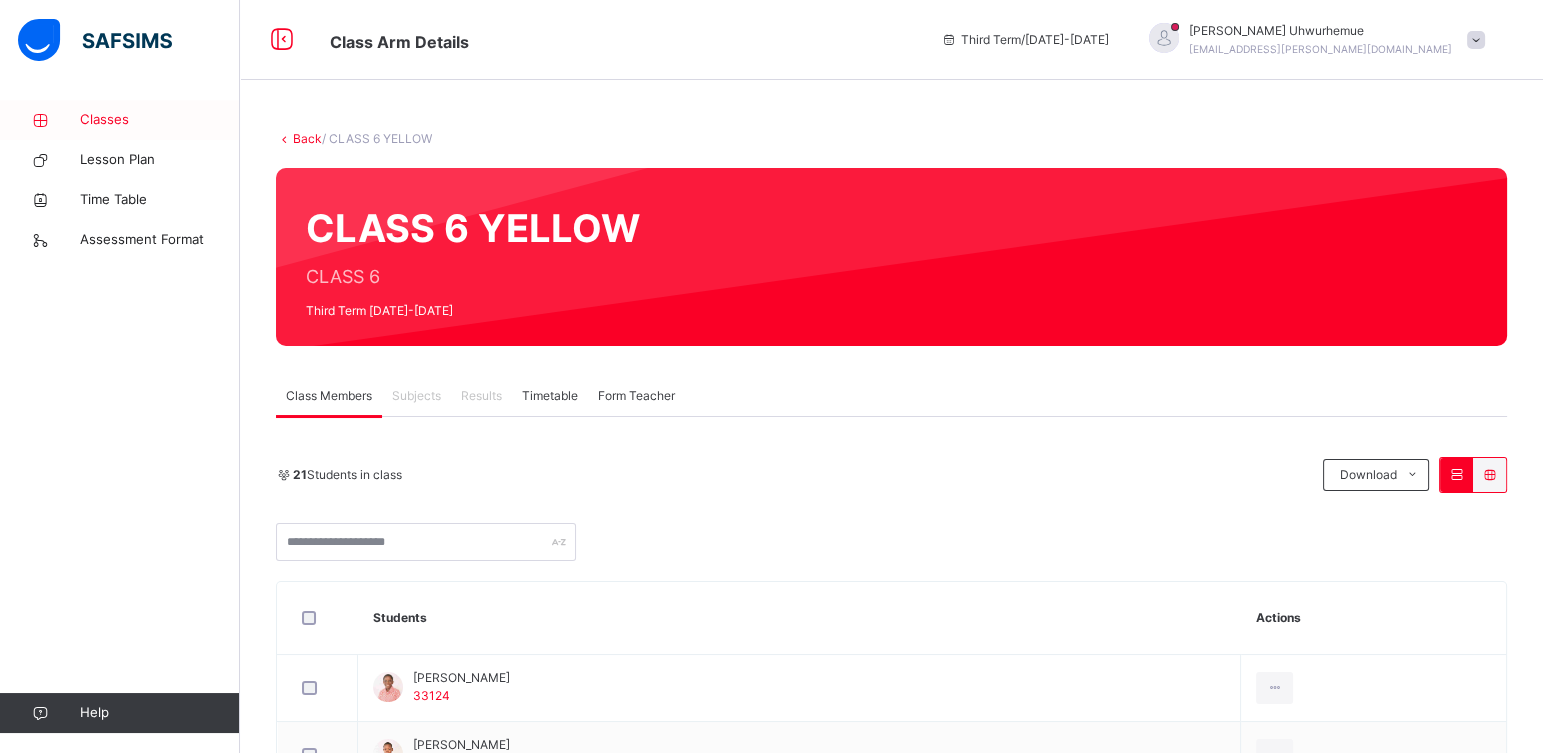 click on "Classes" at bounding box center [160, 120] 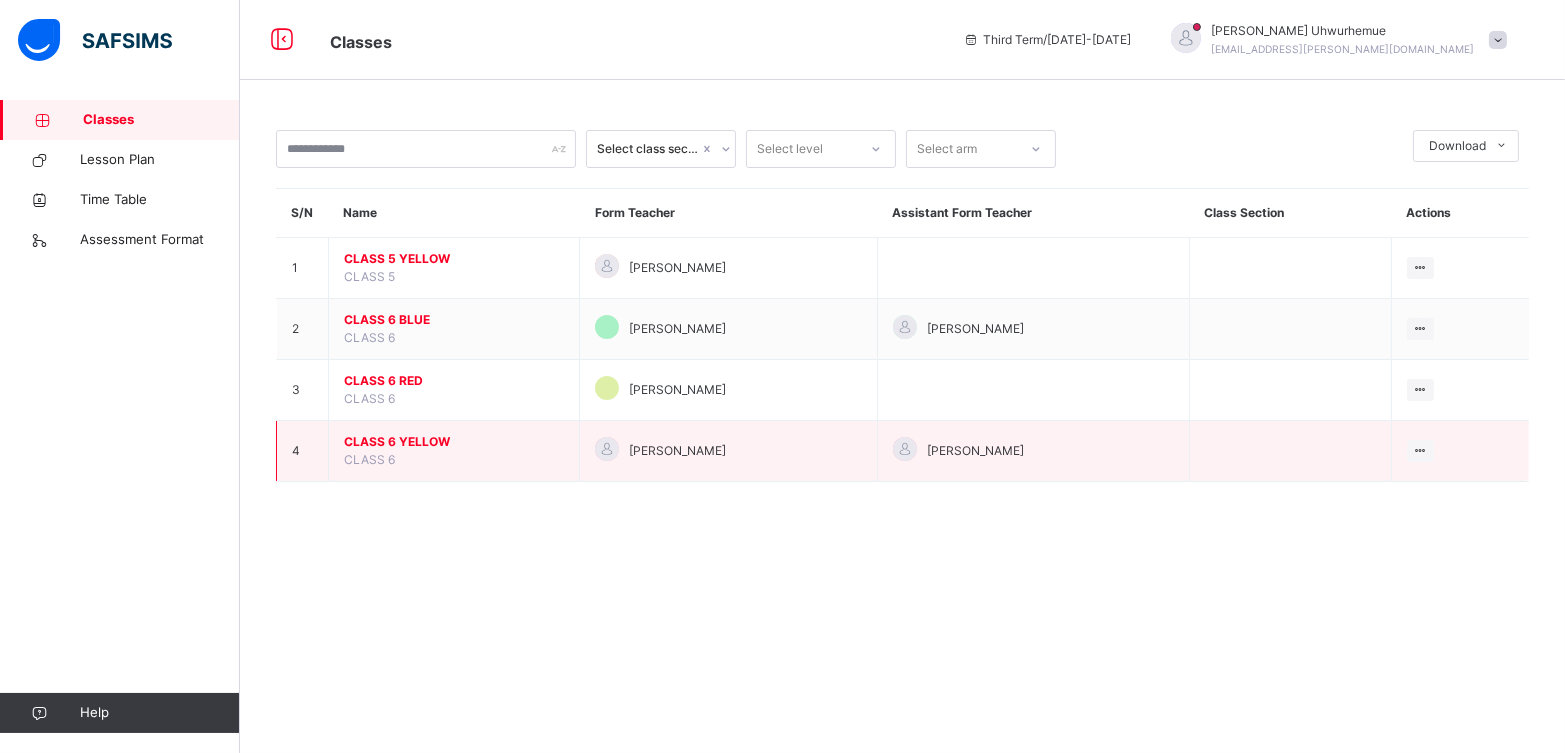 click on "CLASS 6   YELLOW" at bounding box center (454, 442) 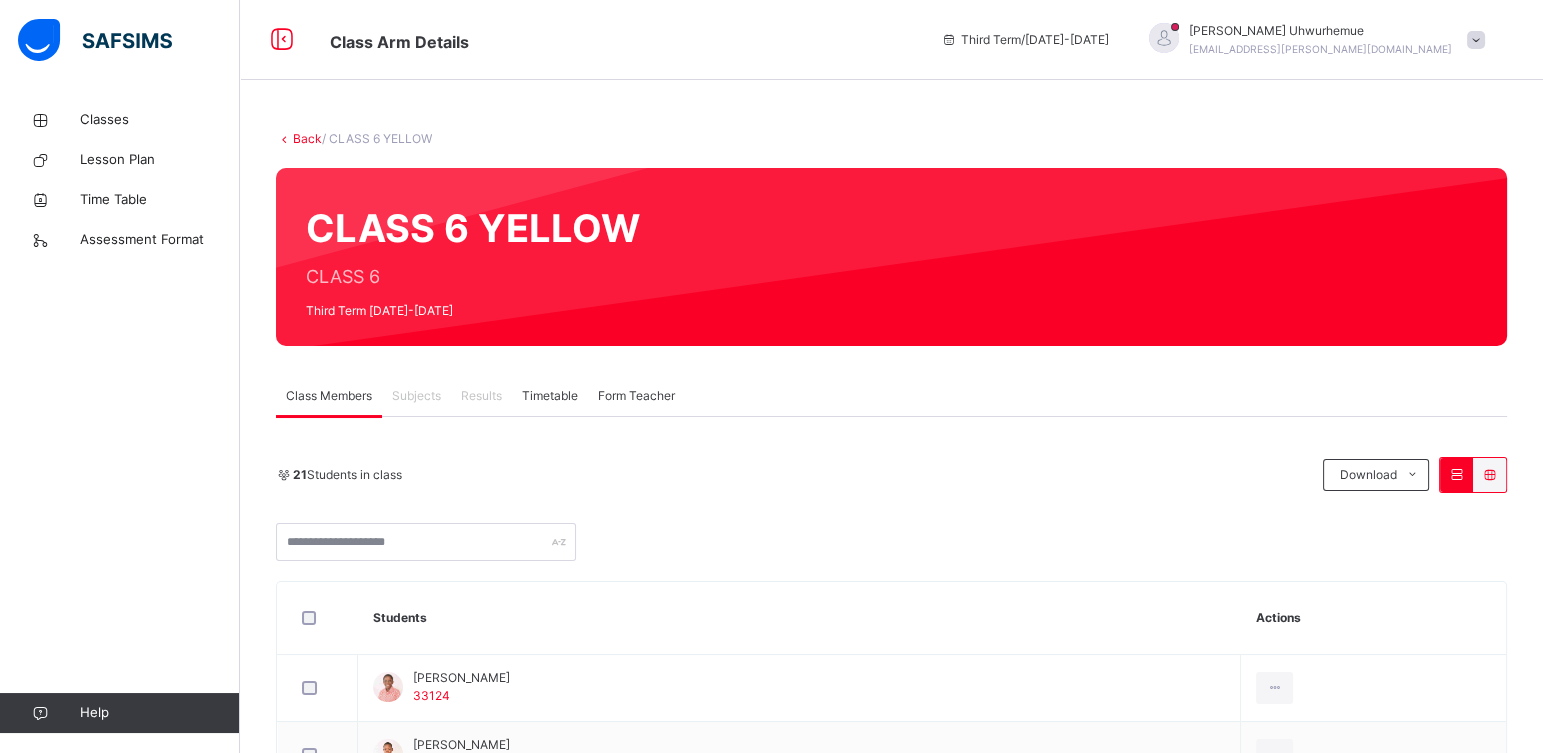 click on "Subjects" at bounding box center (416, 396) 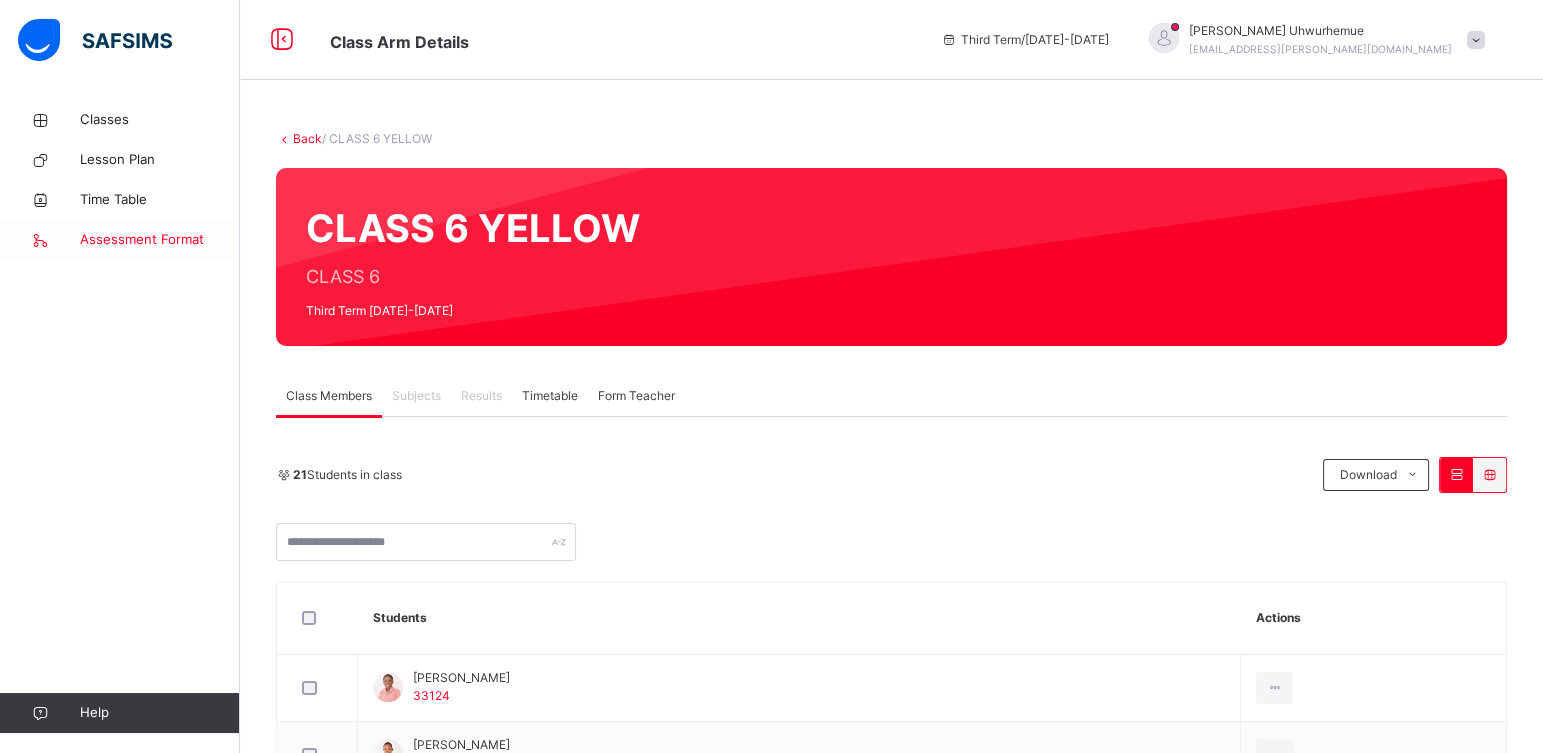 click on "Assessment Format" at bounding box center (160, 240) 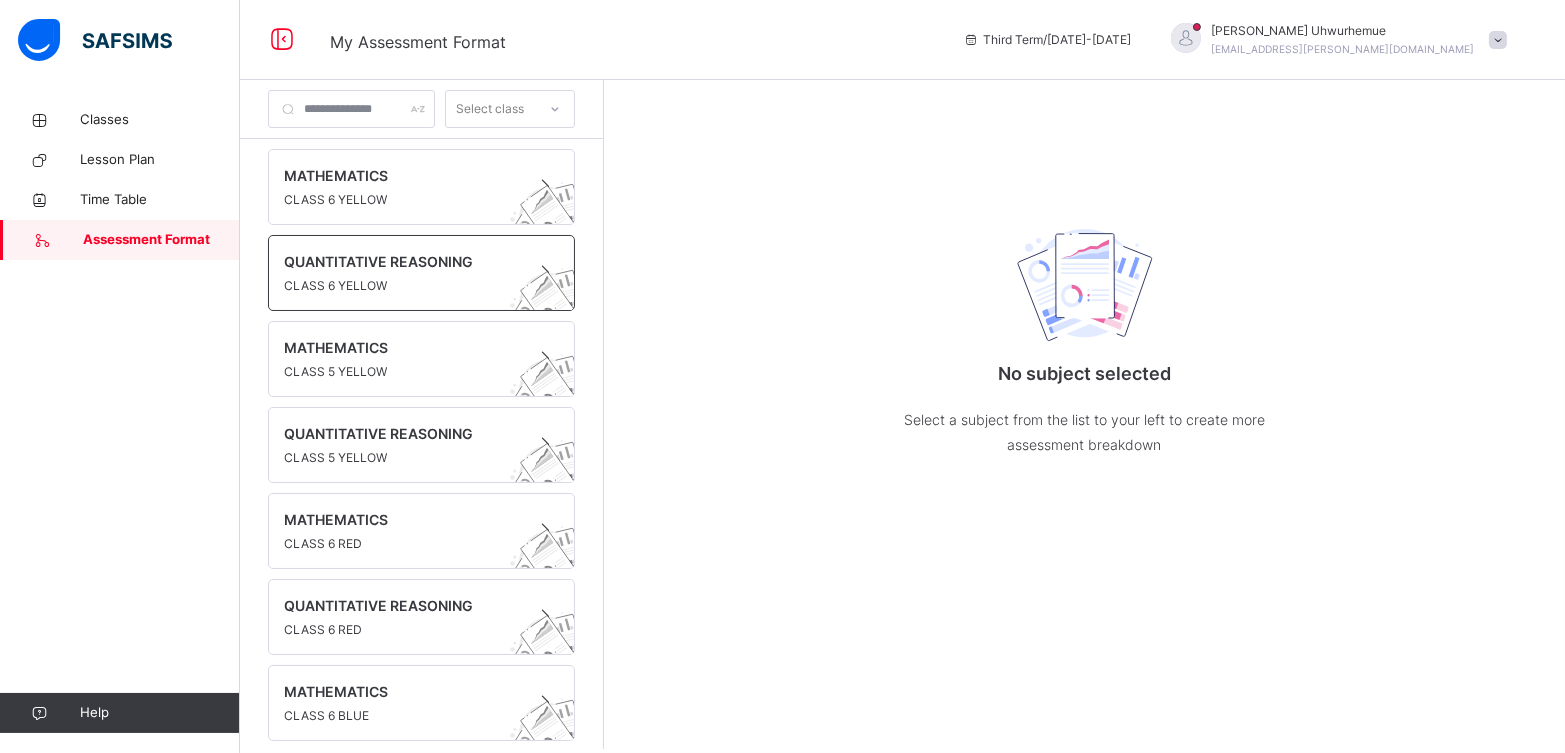 click on "QUANTITATIVE REASONING" at bounding box center (402, 261) 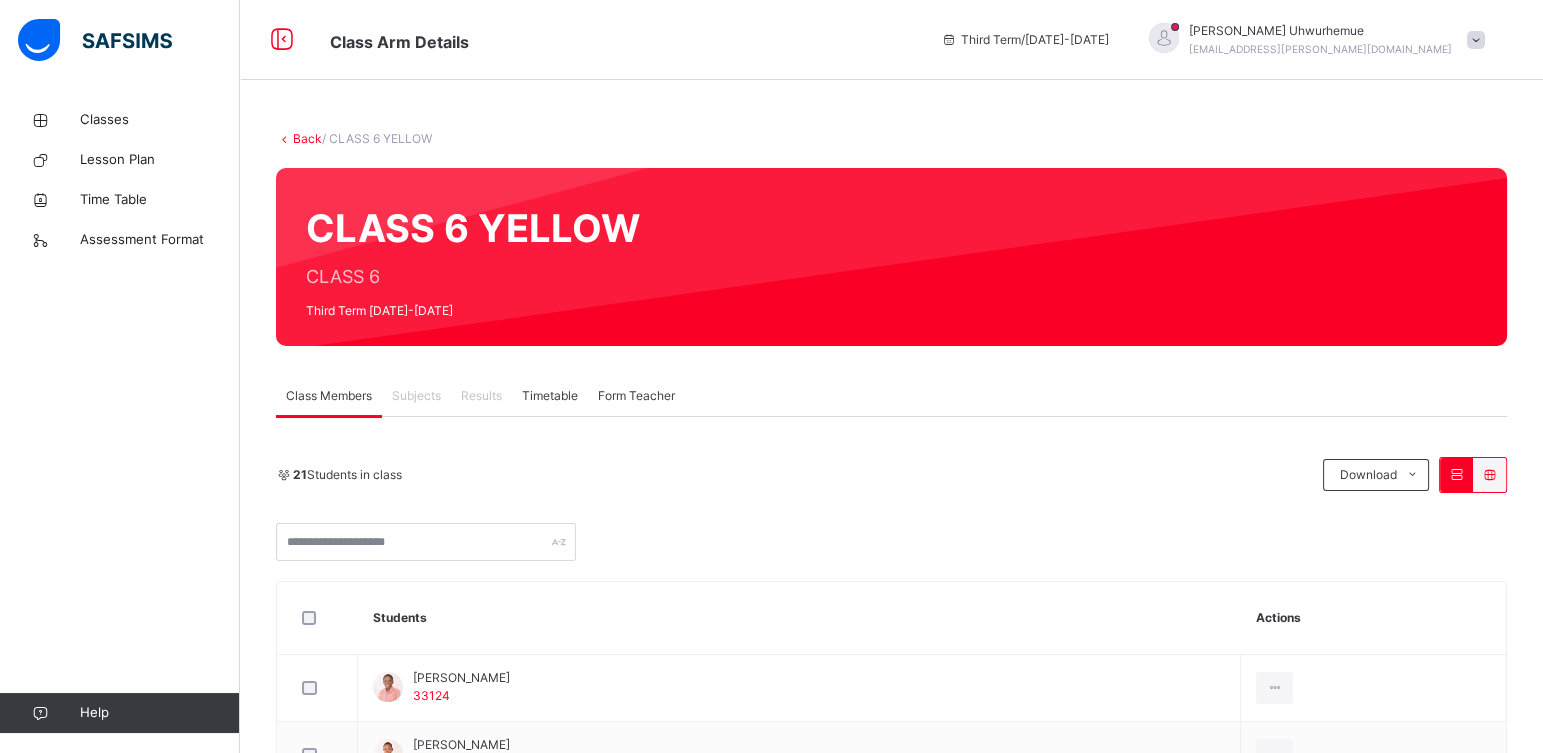 click on "Class Members" at bounding box center (329, 396) 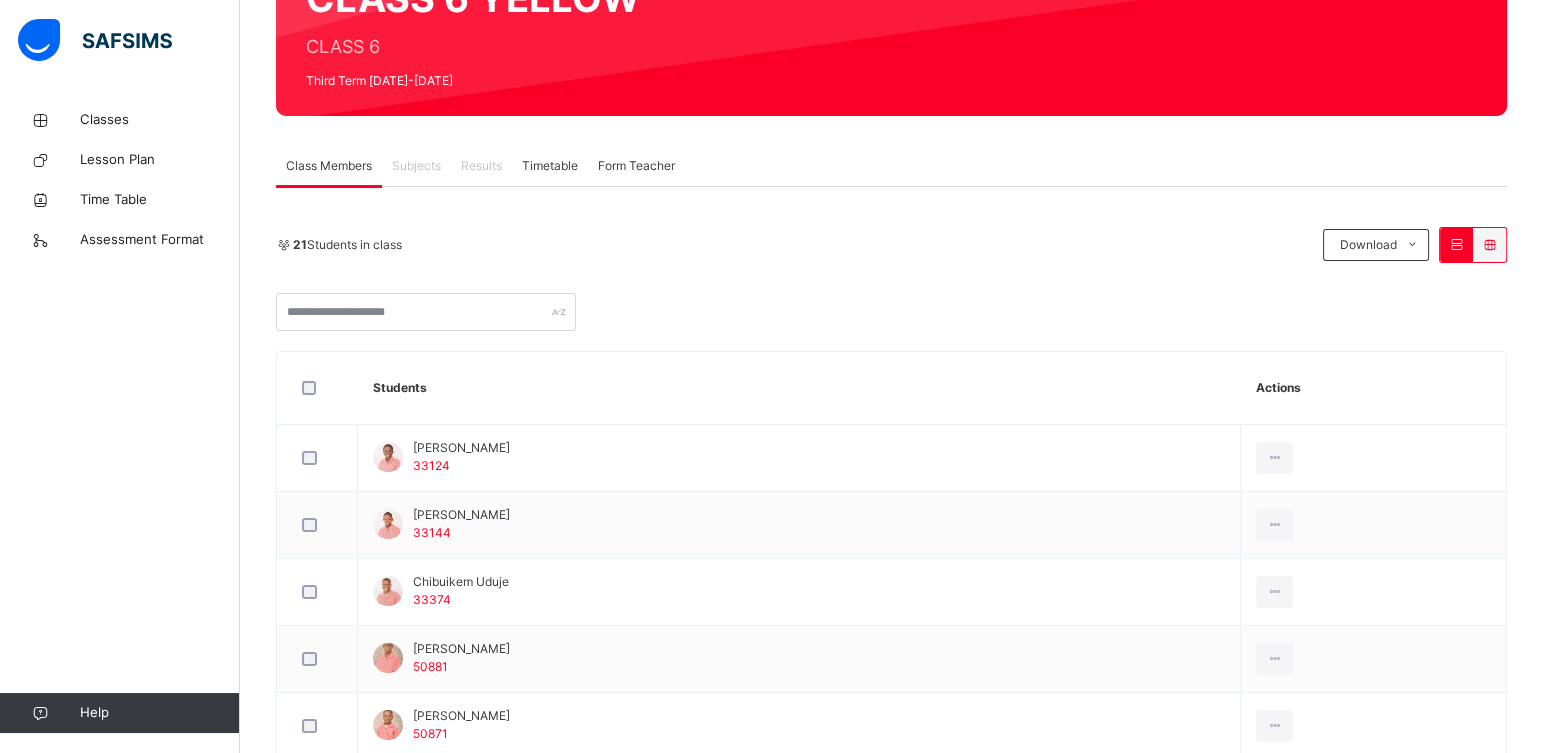 scroll, scrollTop: 0, scrollLeft: 0, axis: both 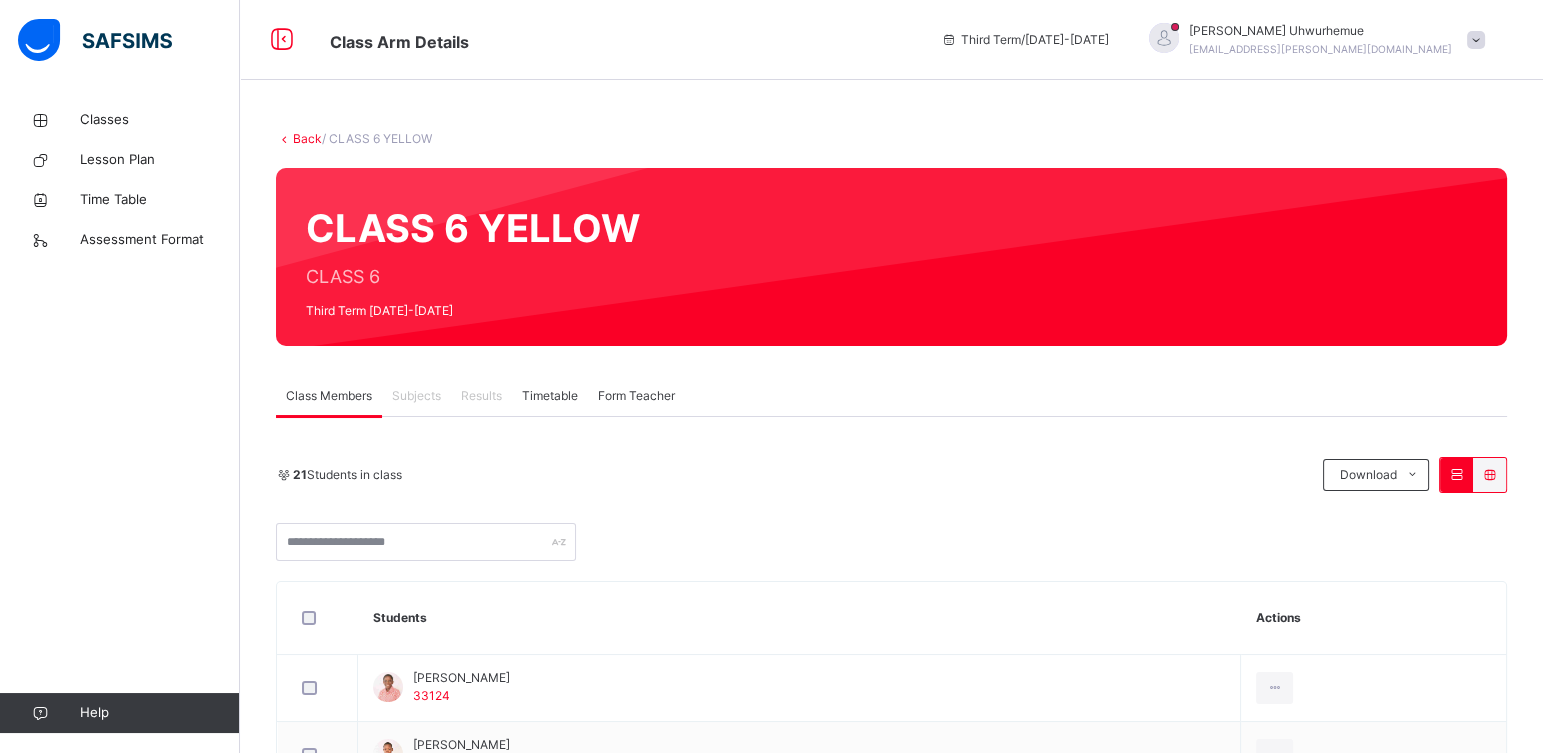 click on "Subjects" at bounding box center [416, 396] 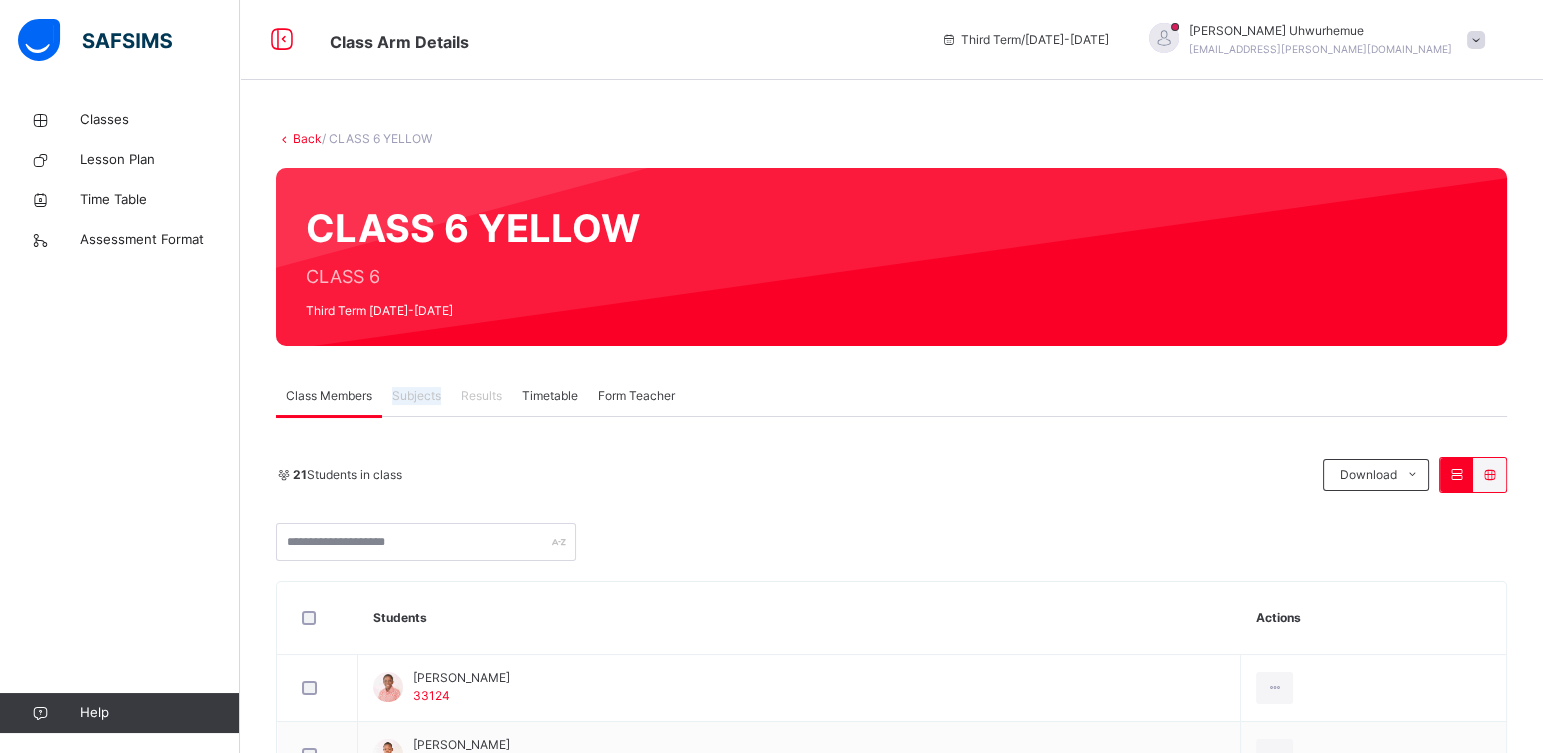 click on "Subjects" at bounding box center [416, 396] 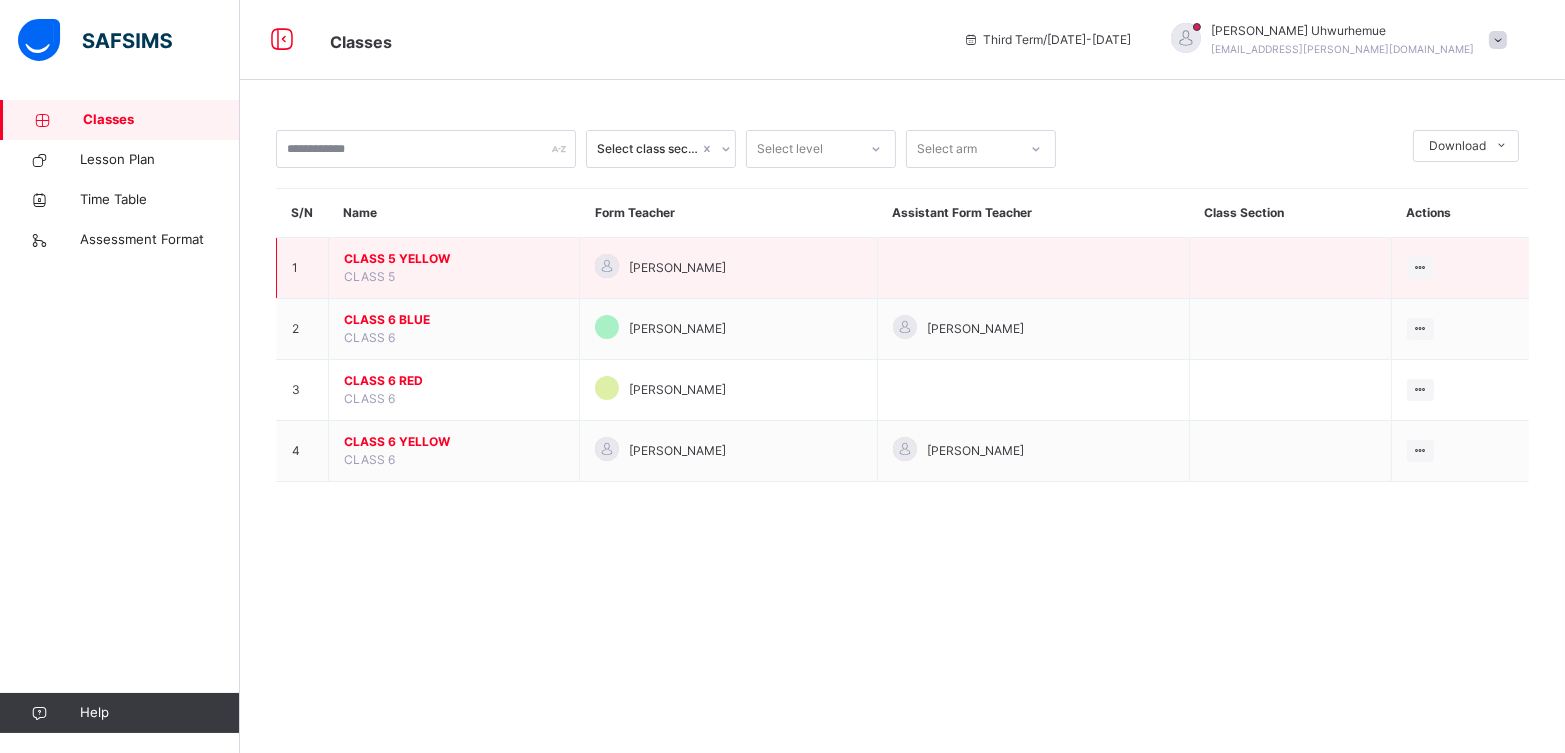 click on "CLASS 5   YELLOW" at bounding box center [454, 259] 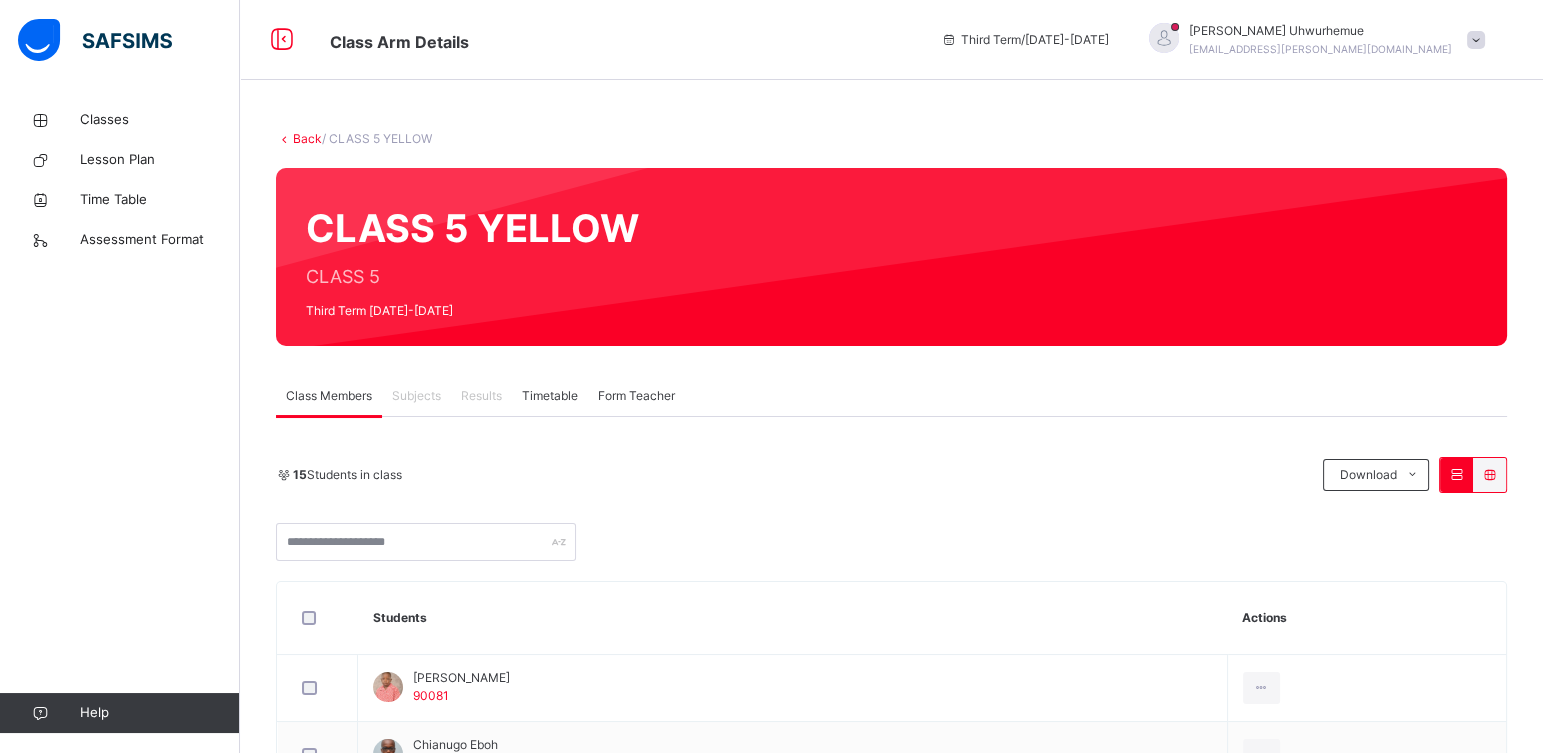 click on "Subjects" at bounding box center (416, 396) 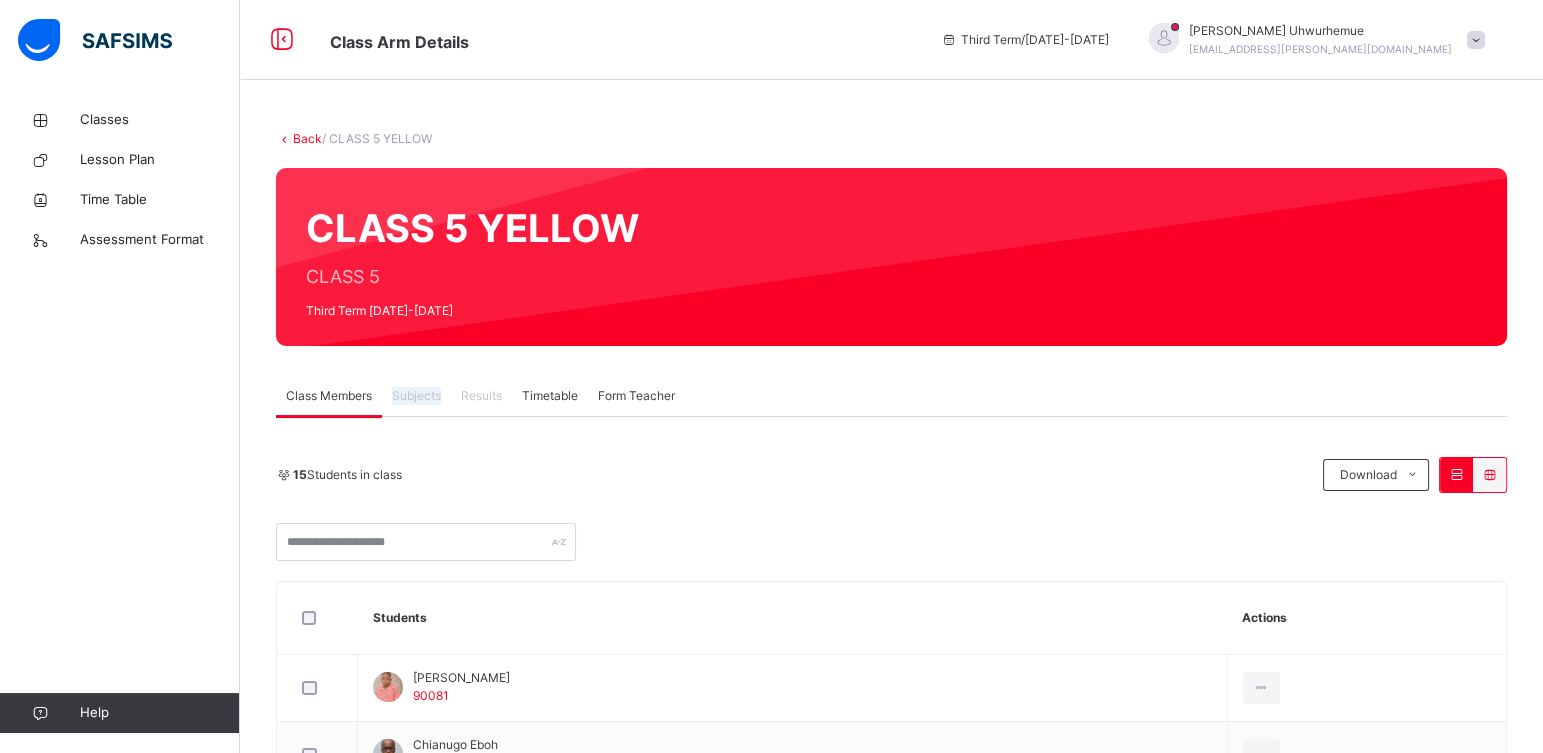 click on "Subjects" at bounding box center [416, 396] 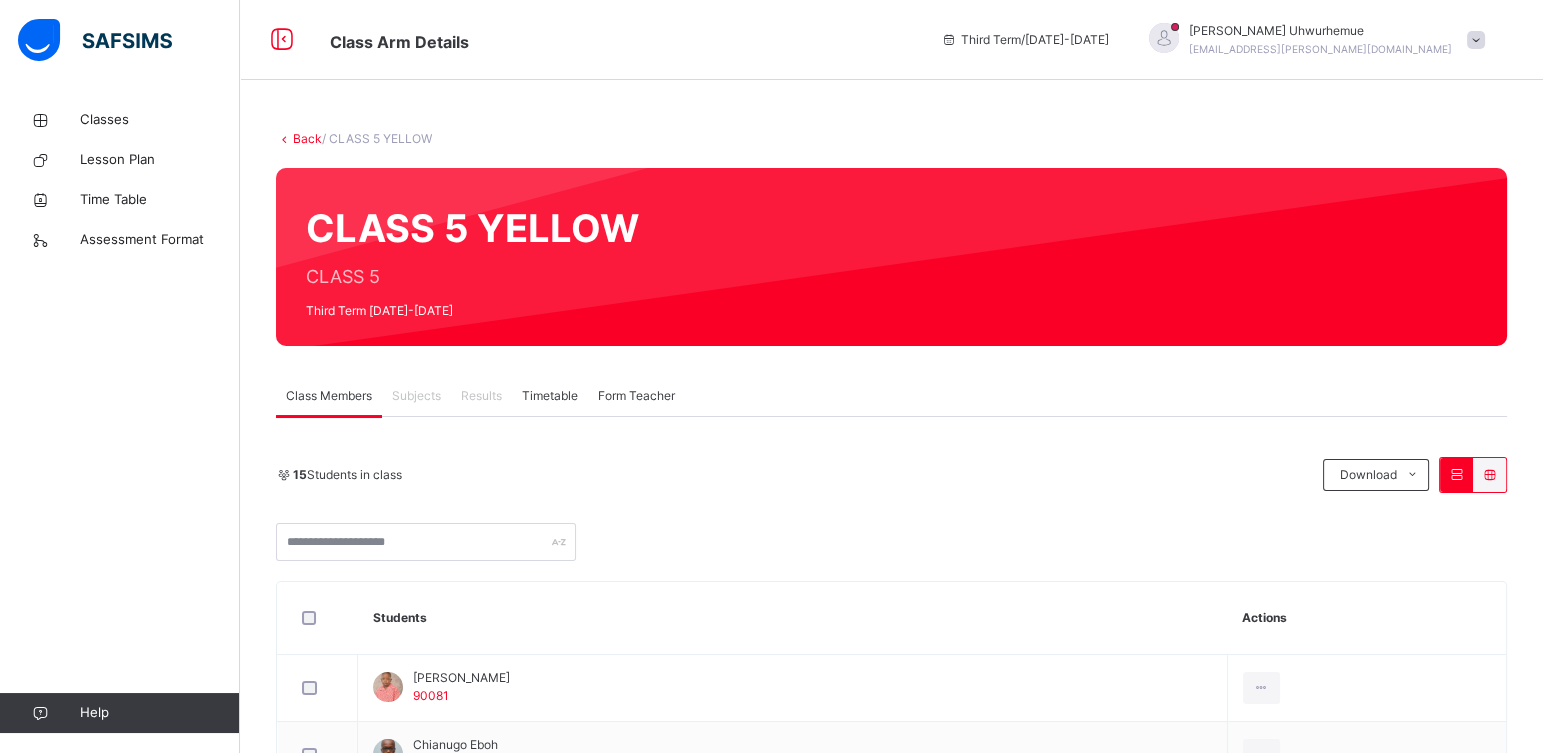 drag, startPoint x: 436, startPoint y: 389, endPoint x: 486, endPoint y: 390, distance: 50.01 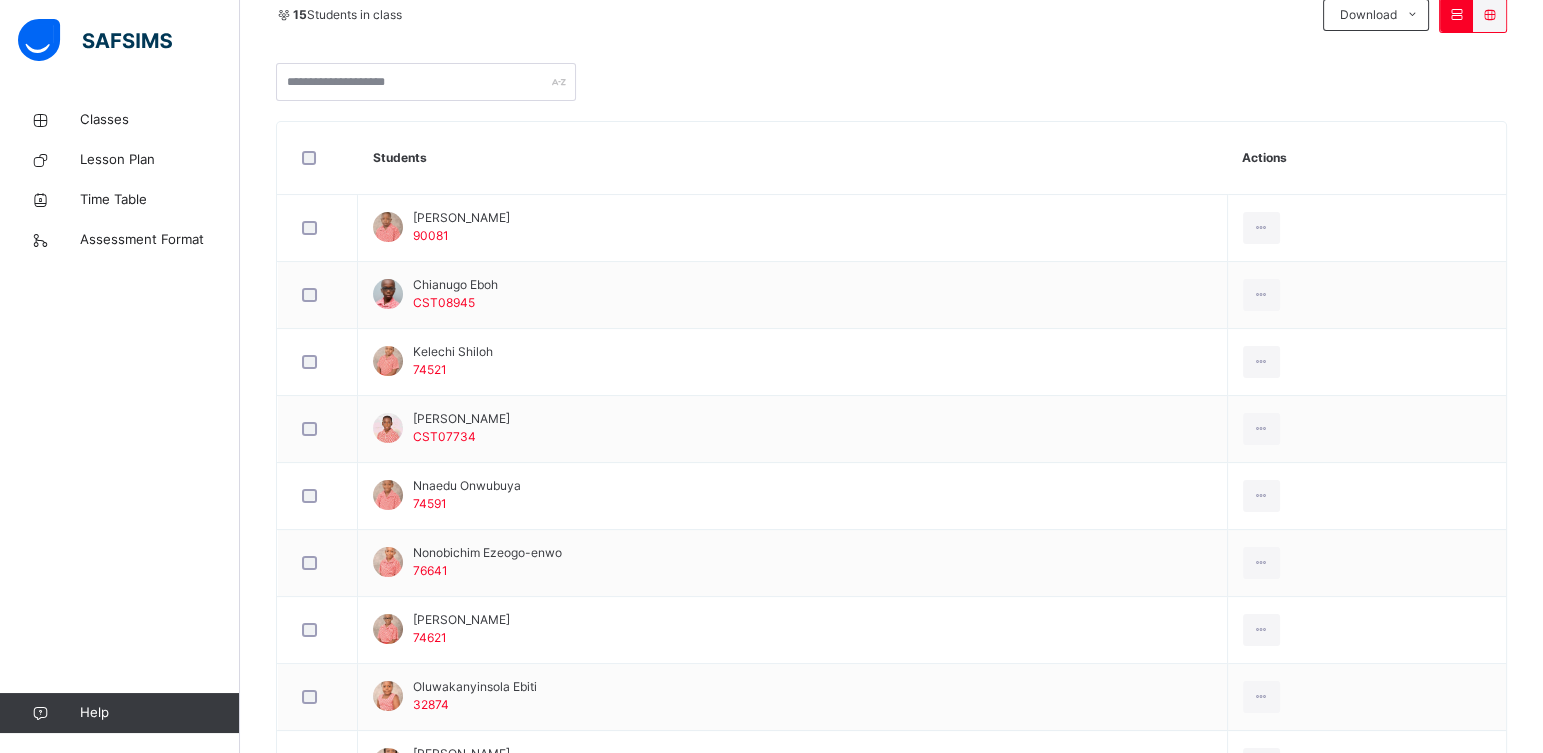scroll, scrollTop: 0, scrollLeft: 0, axis: both 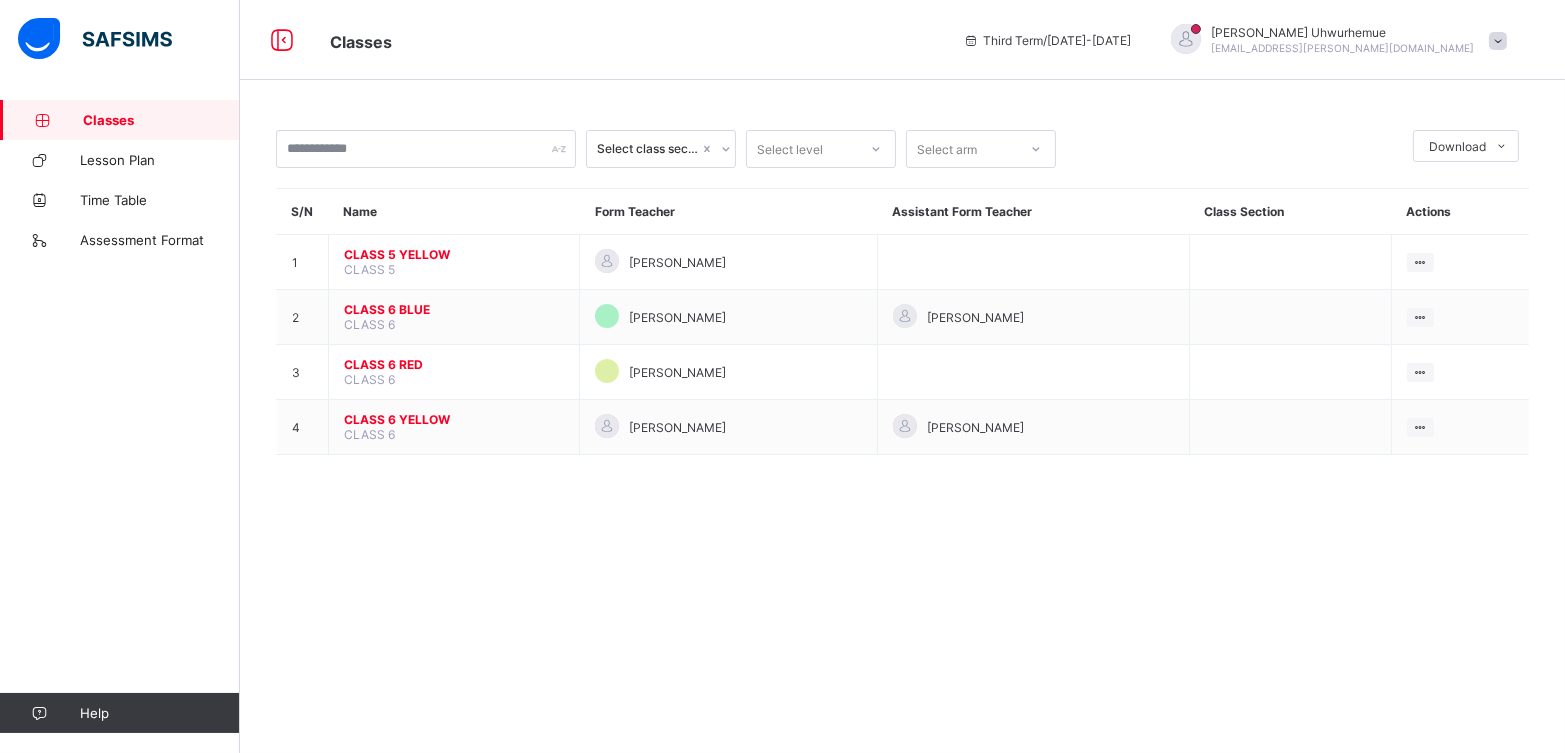 click on "Classes   Third Term  /  [DATE]-[DATE]   [PERSON_NAME] [EMAIL_ADDRESS][PERSON_NAME][DOMAIN_NAME]" at bounding box center [782, 40] 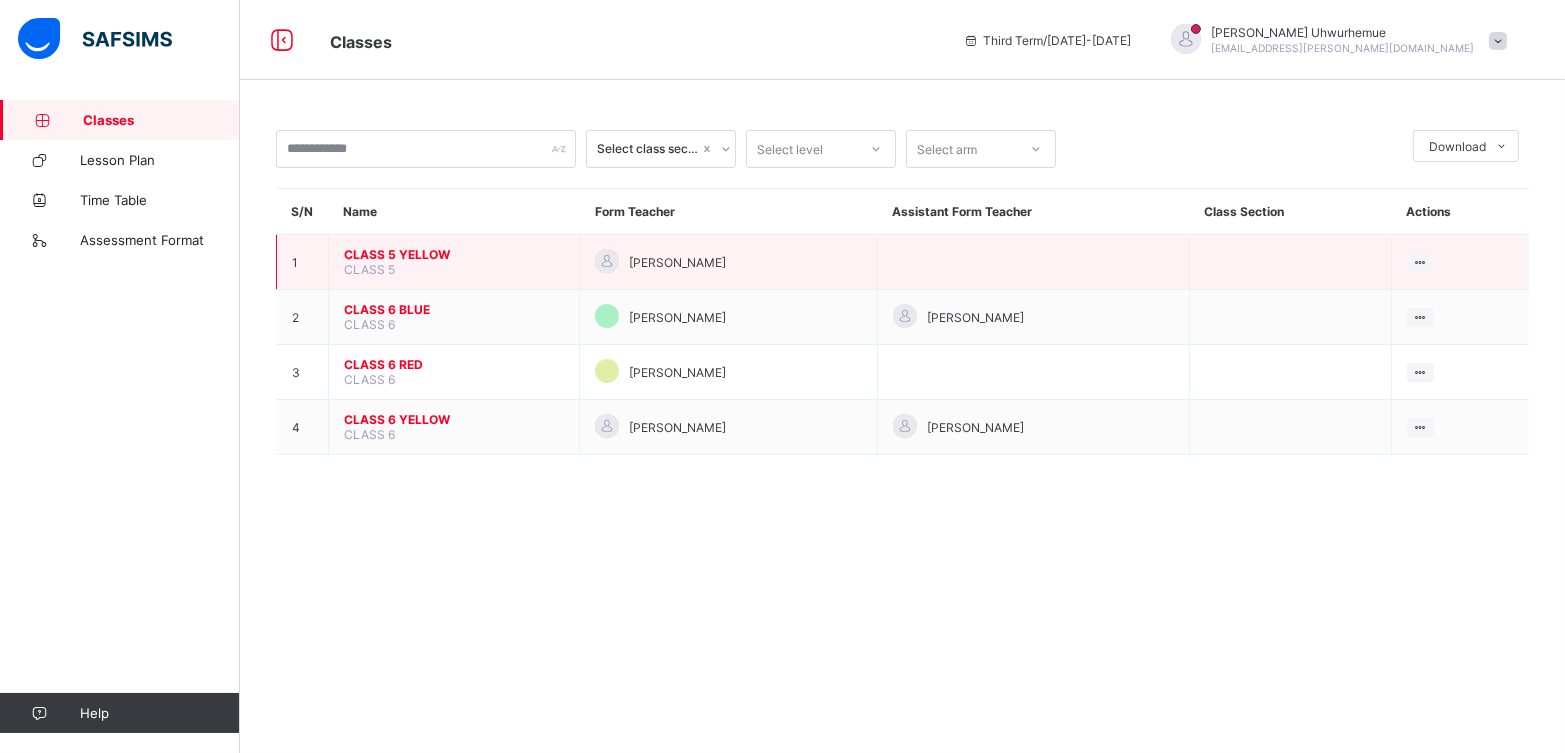 click on "CLASS 5   YELLOW" at bounding box center (454, 254) 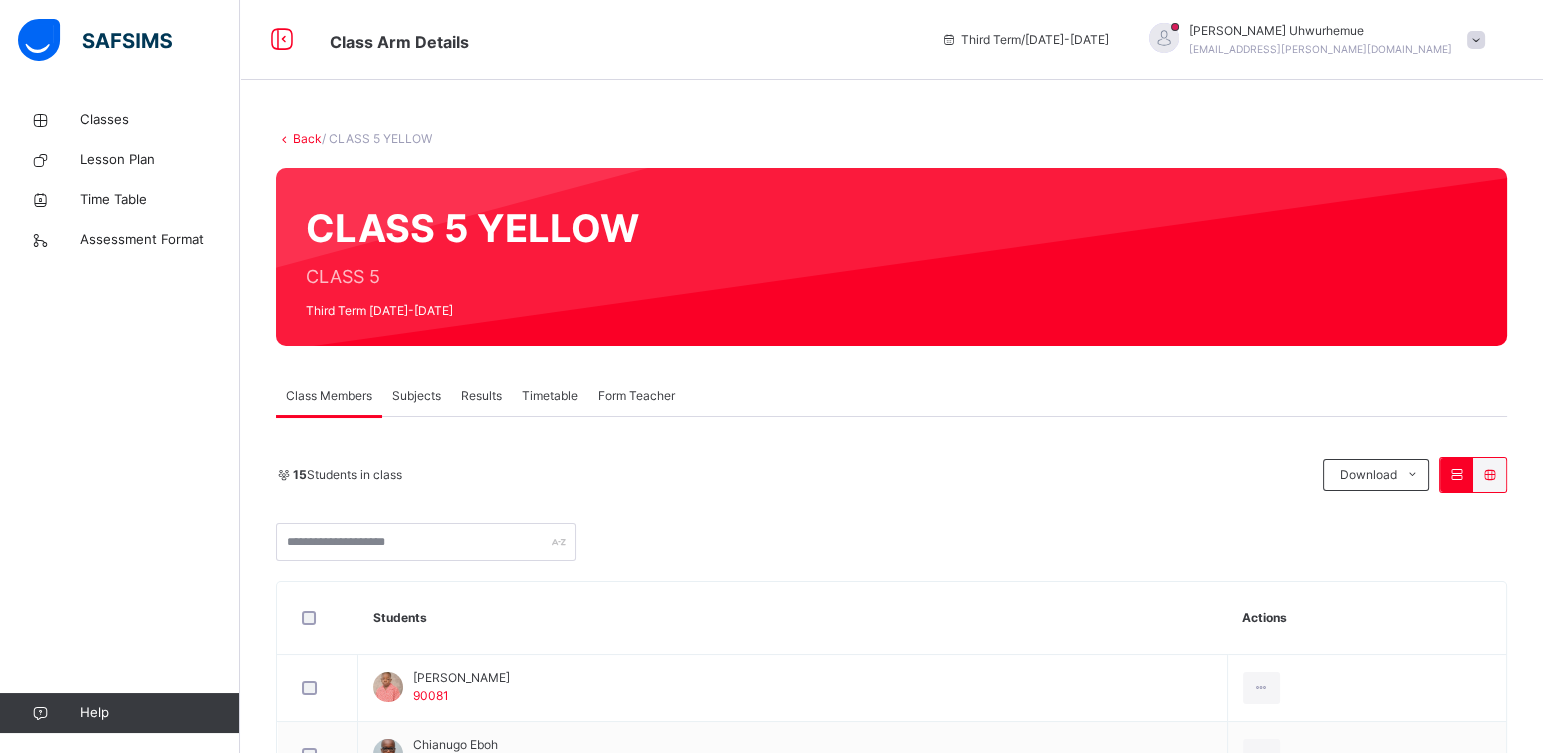 click on "Subjects" at bounding box center (416, 396) 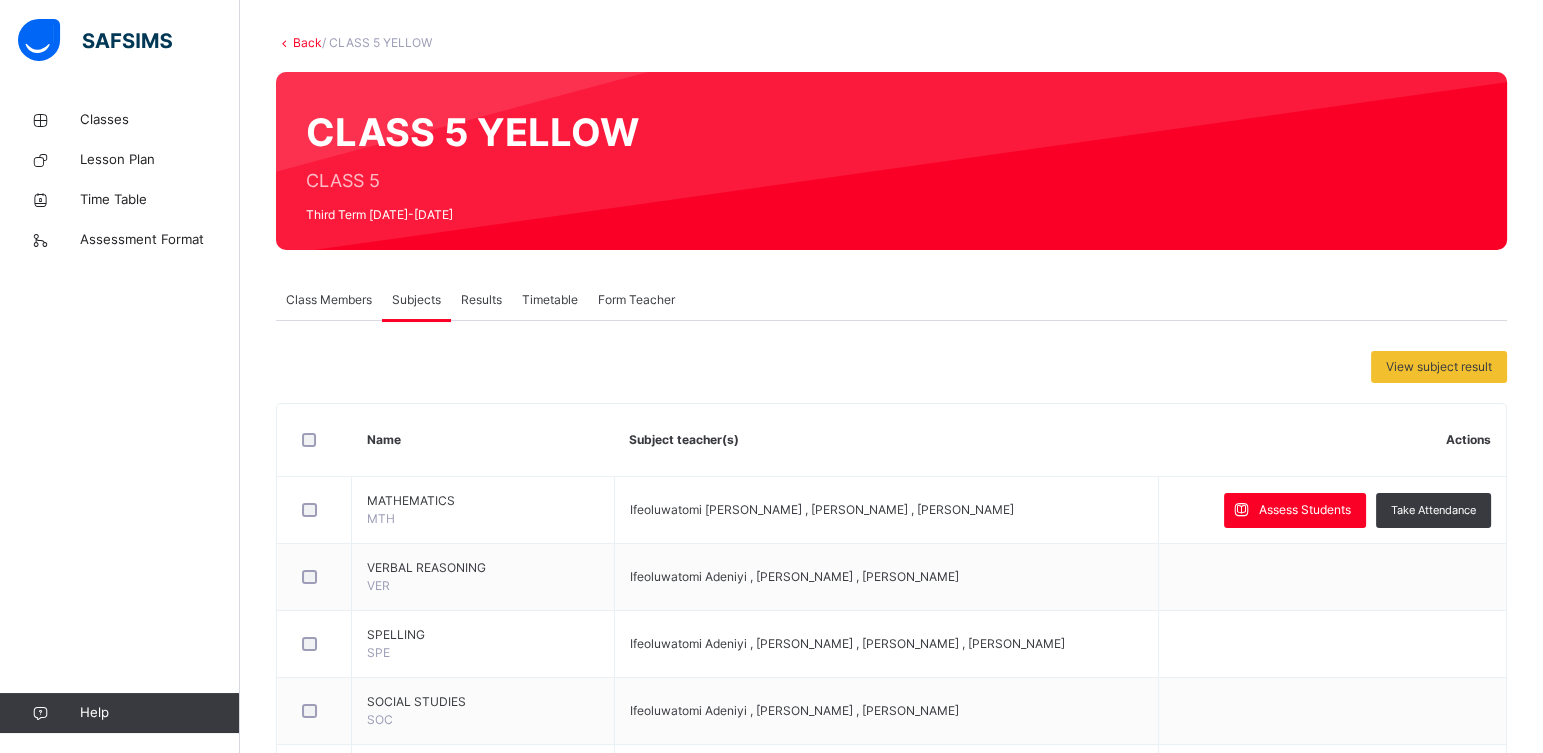 scroll, scrollTop: 99, scrollLeft: 0, axis: vertical 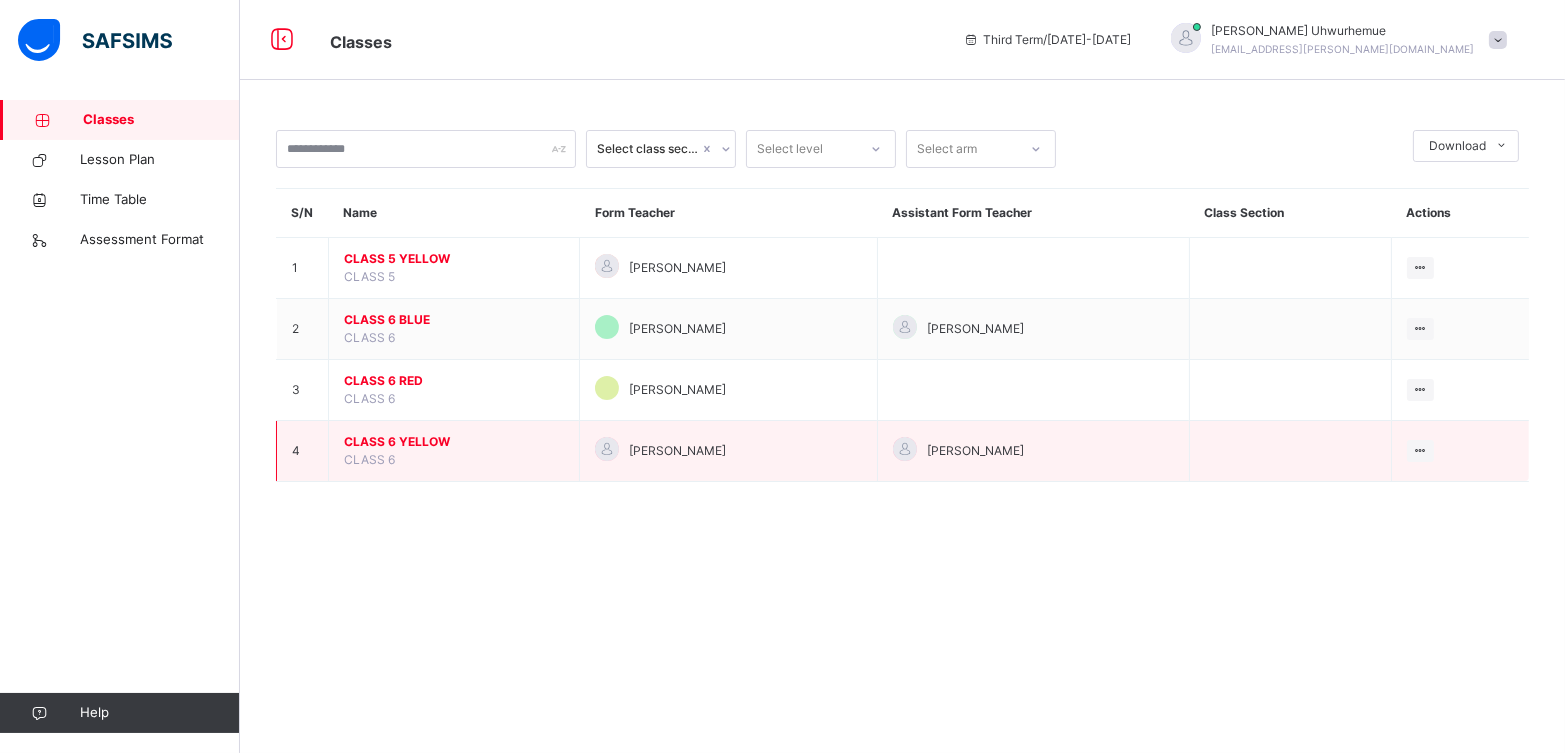 click on "CLASS 6   YELLOW" at bounding box center (454, 442) 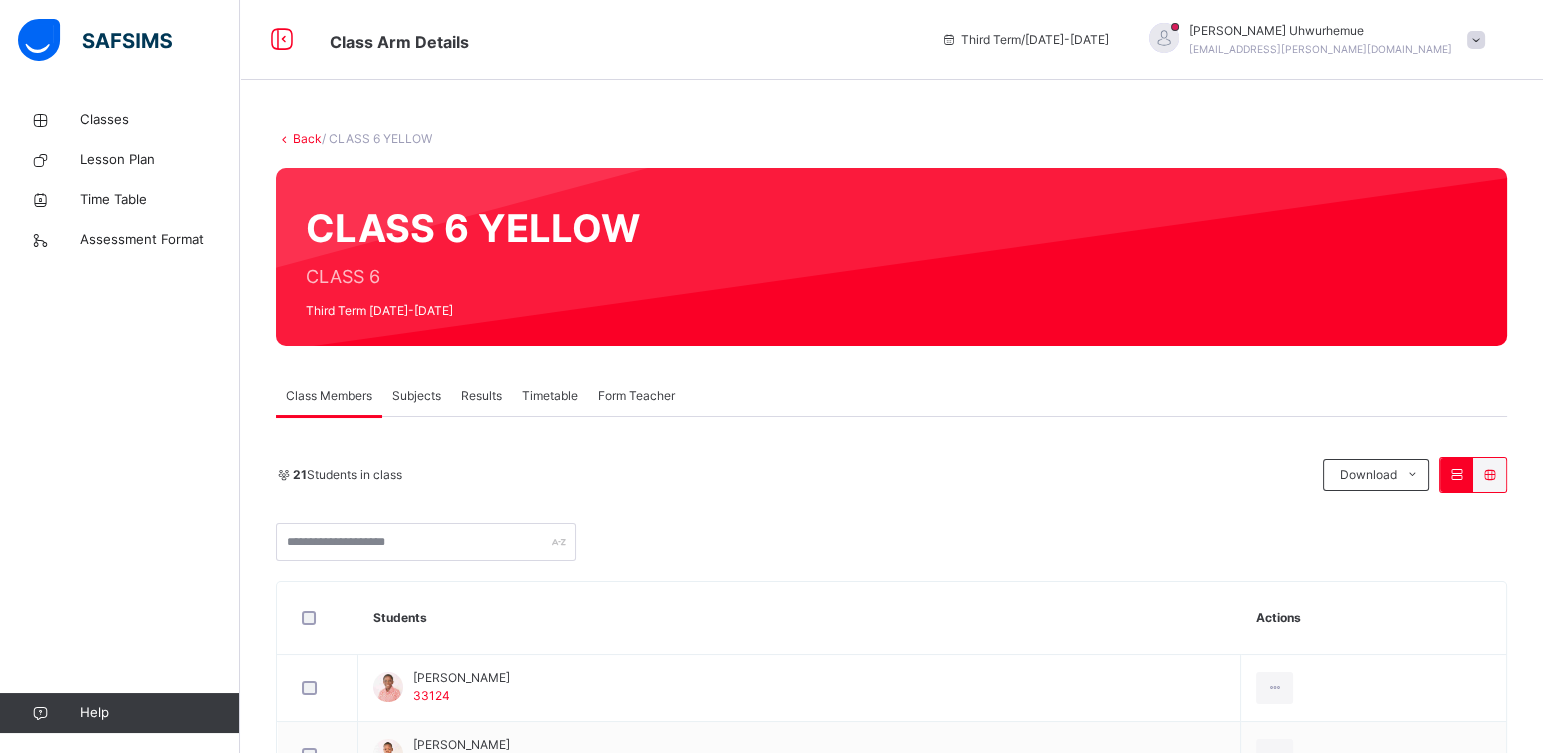 click on "Subjects" at bounding box center [416, 396] 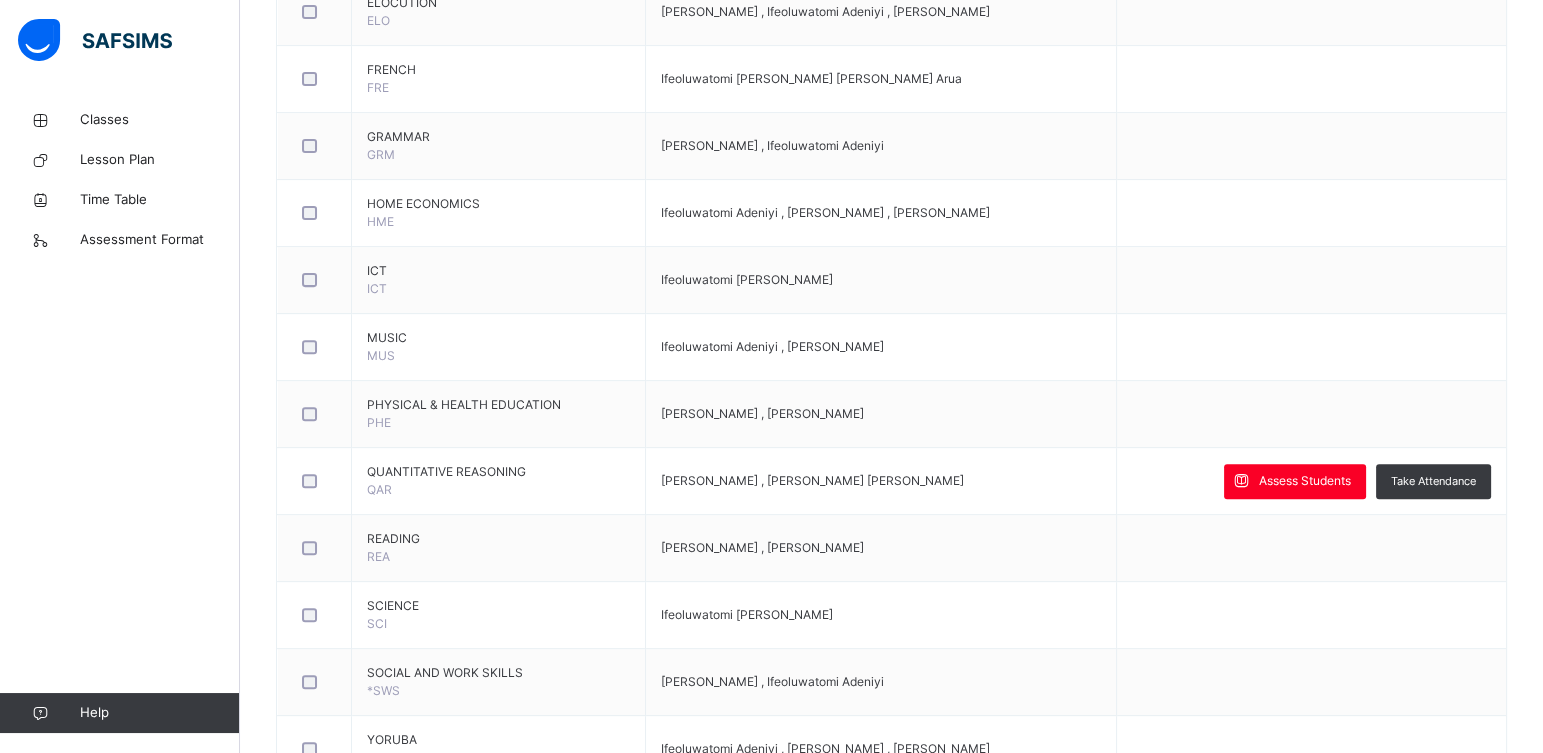 scroll, scrollTop: 1139, scrollLeft: 0, axis: vertical 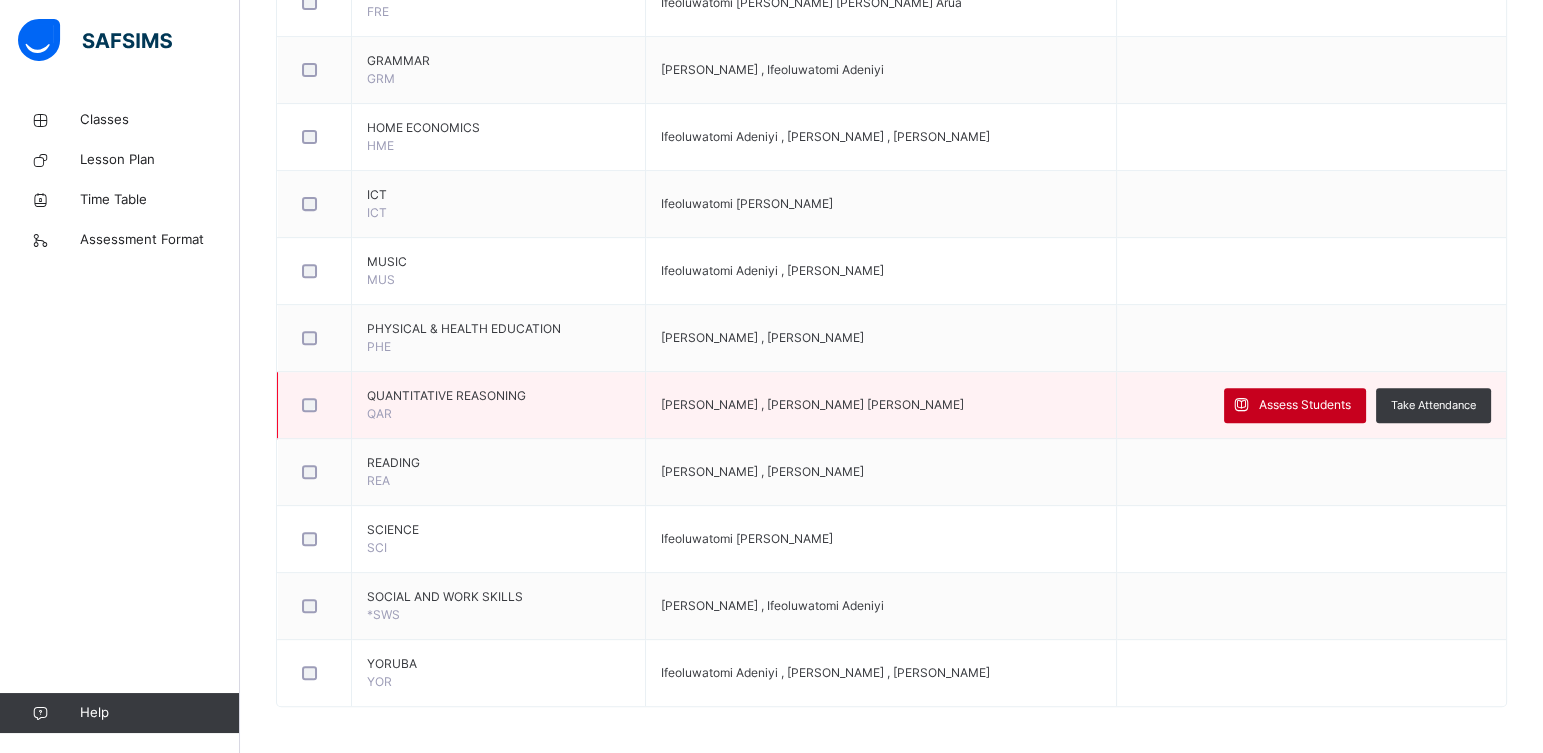 click on "Assess Students" at bounding box center [1305, 405] 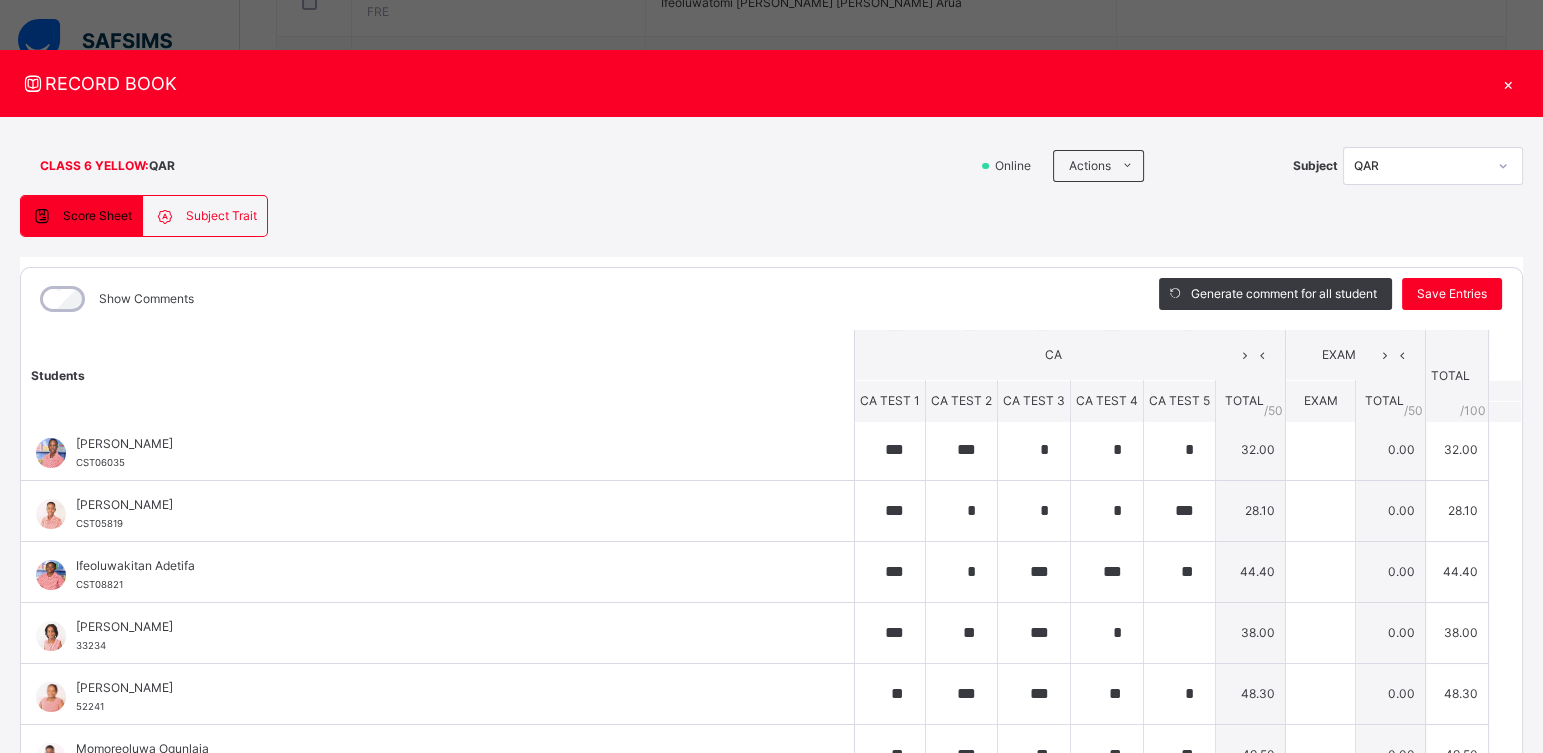 scroll, scrollTop: 413, scrollLeft: 0, axis: vertical 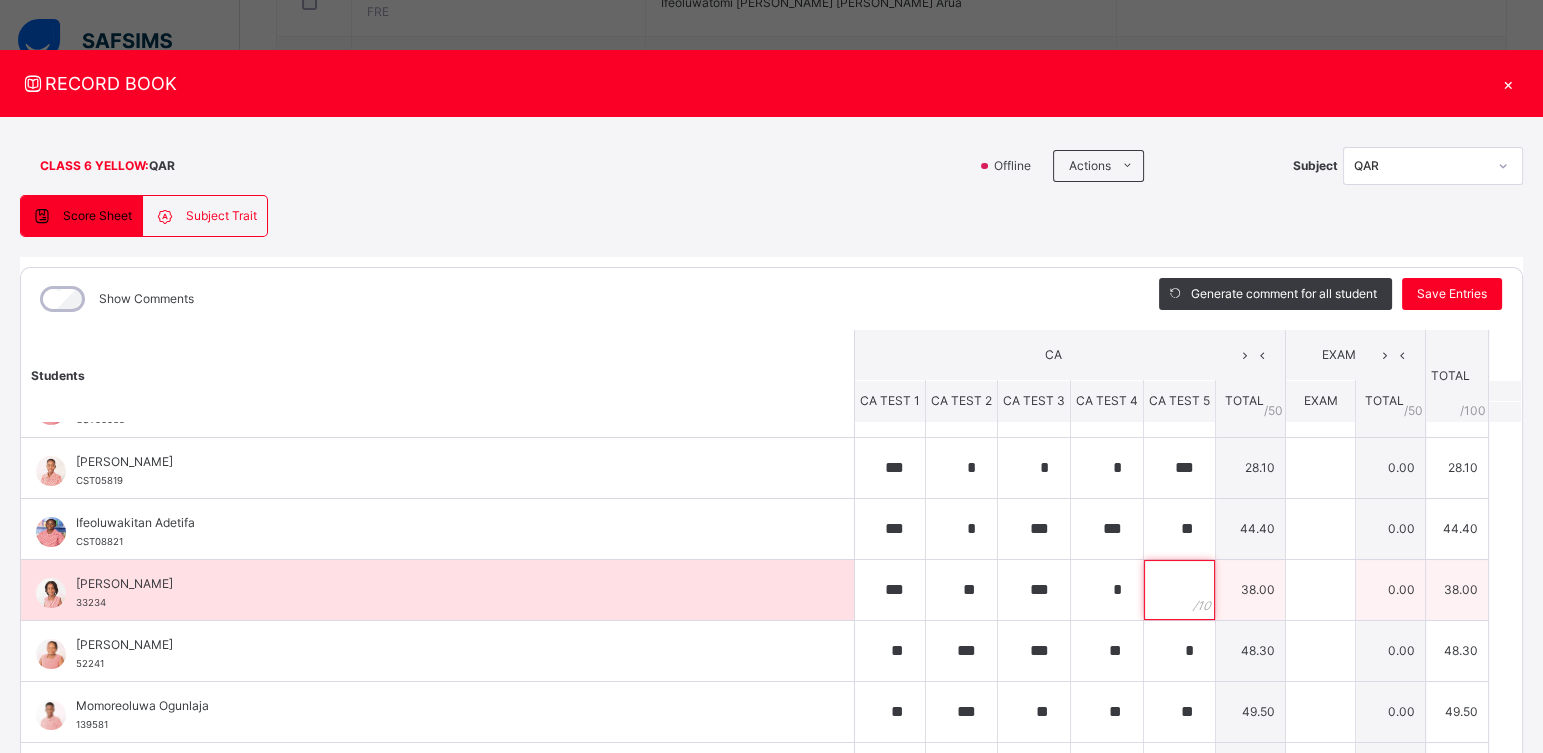 click at bounding box center (1179, 590) 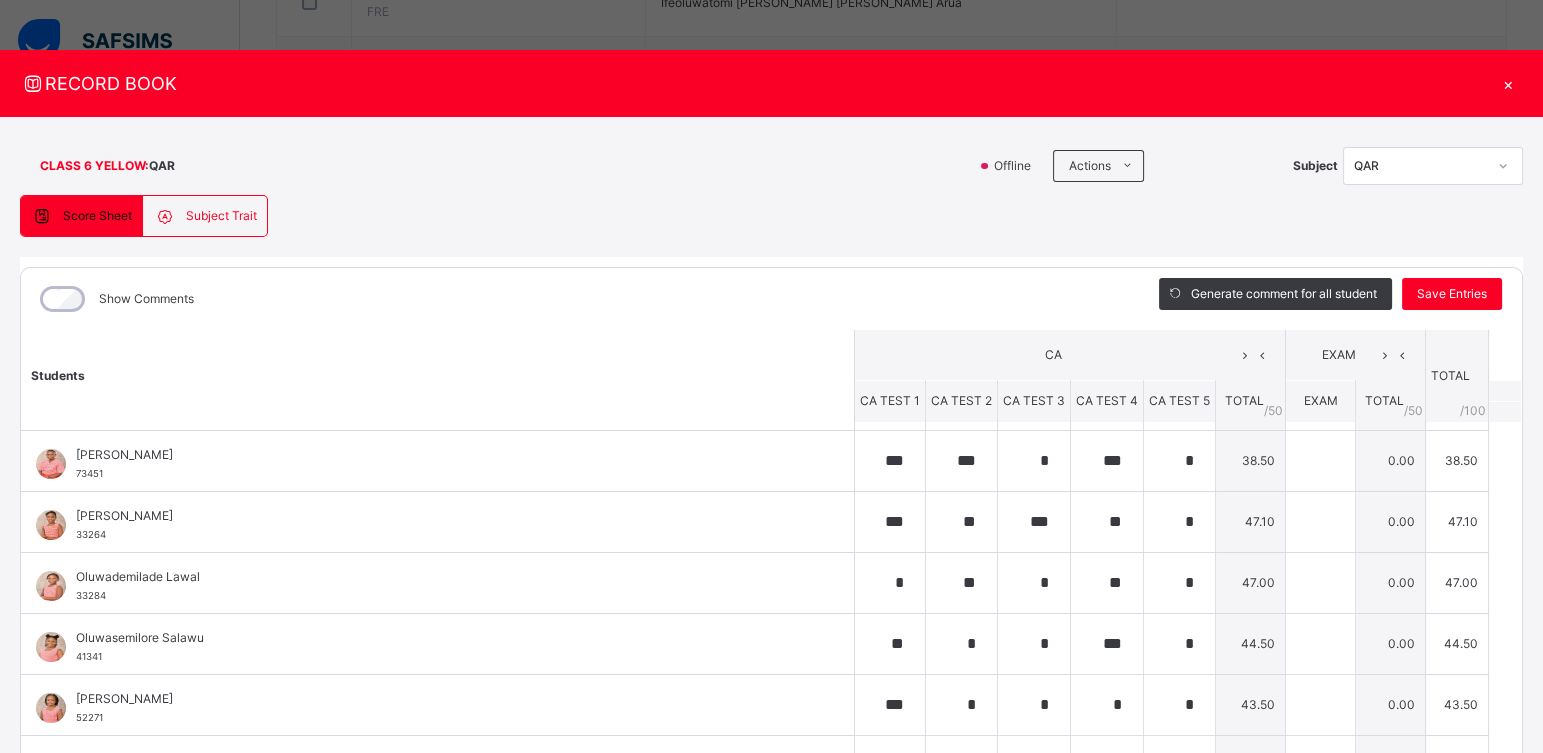 scroll, scrollTop: 870, scrollLeft: 0, axis: vertical 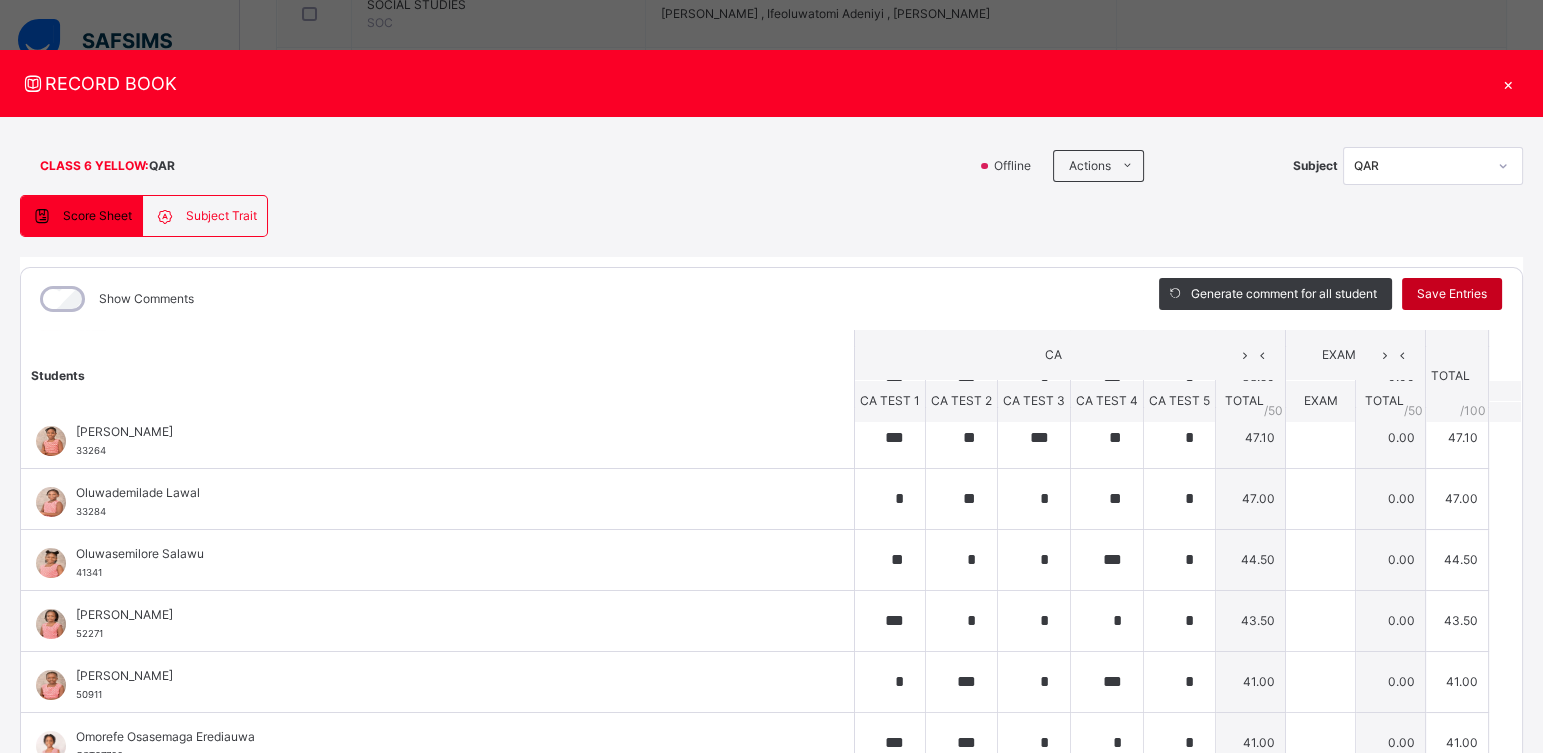 type on "*" 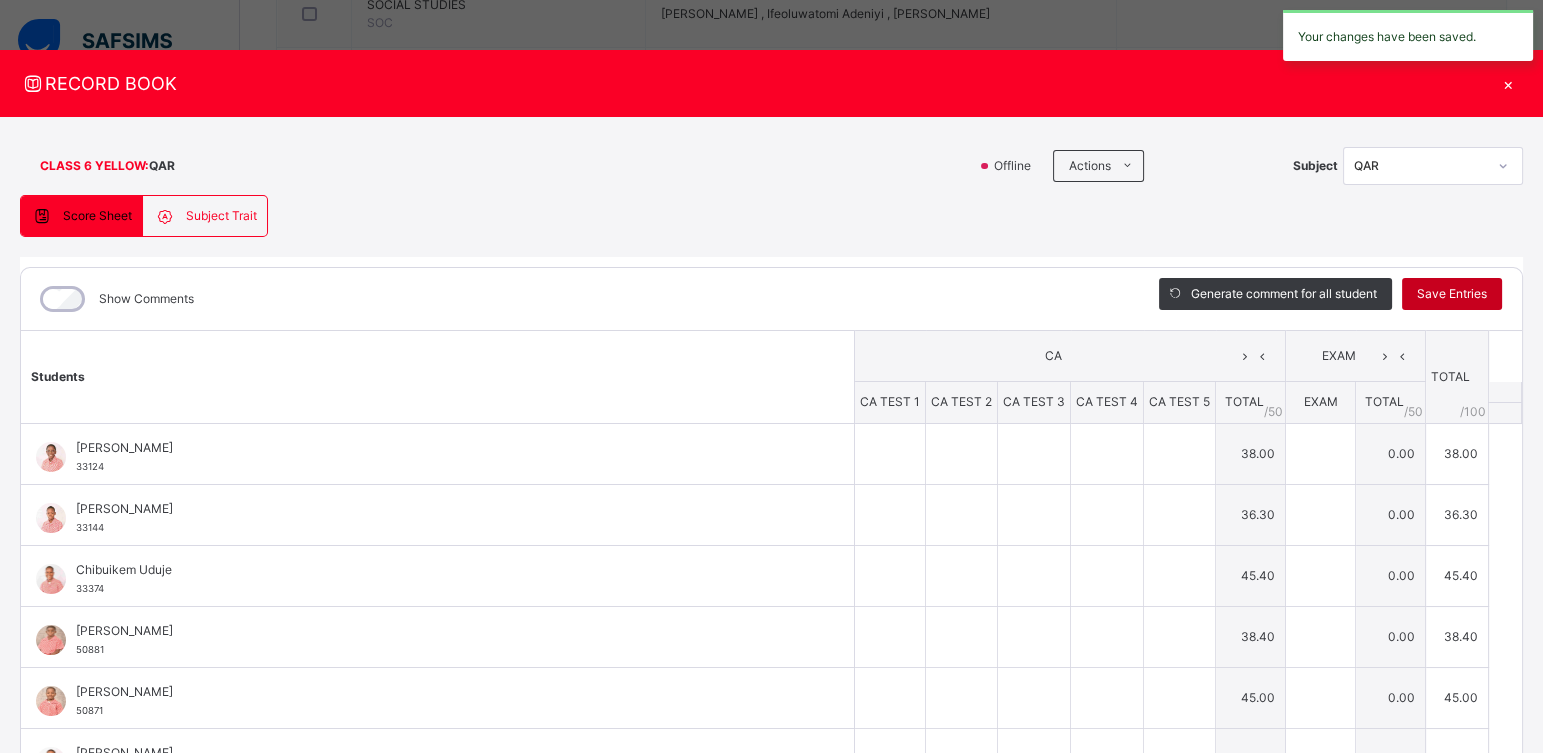 type on "***" 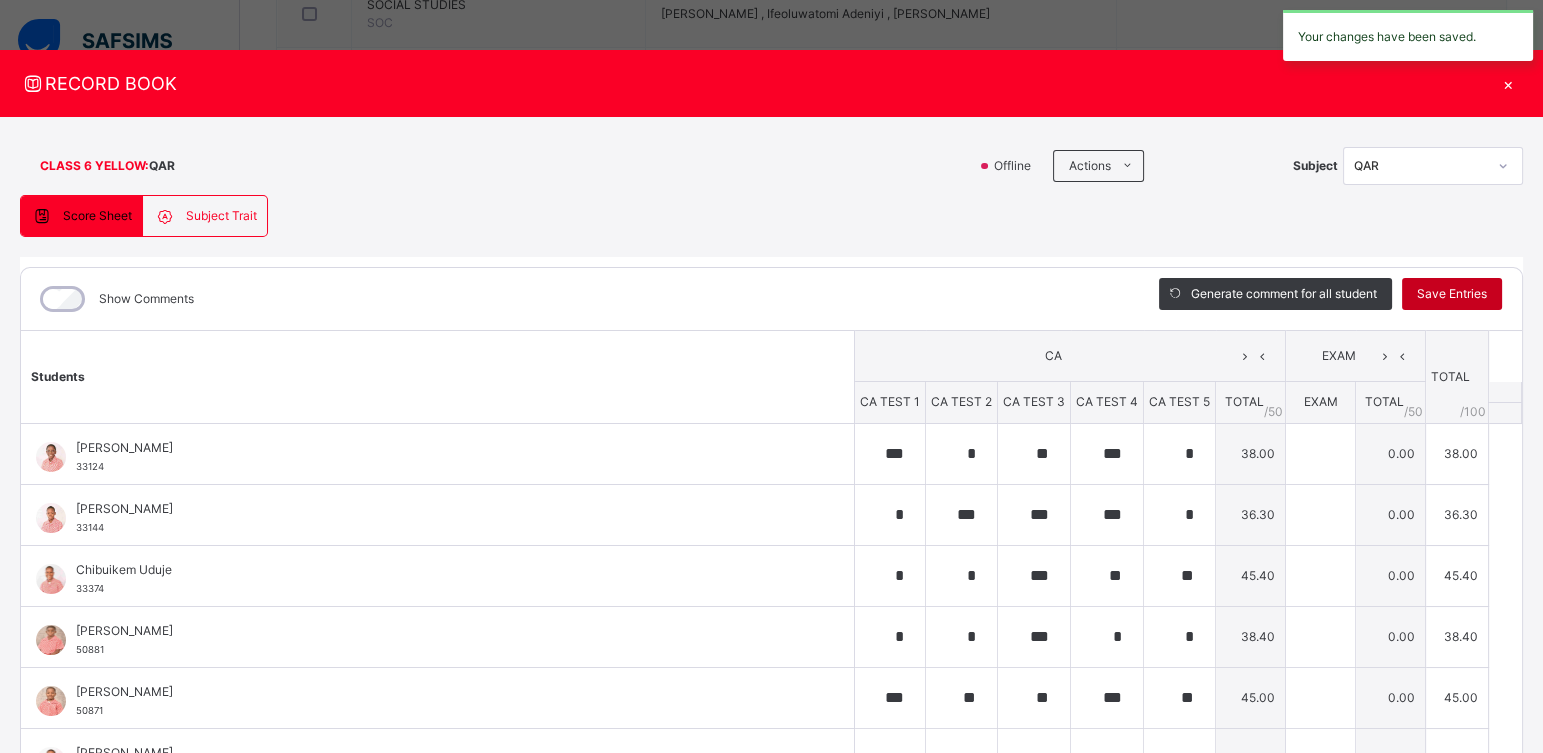 type on "***" 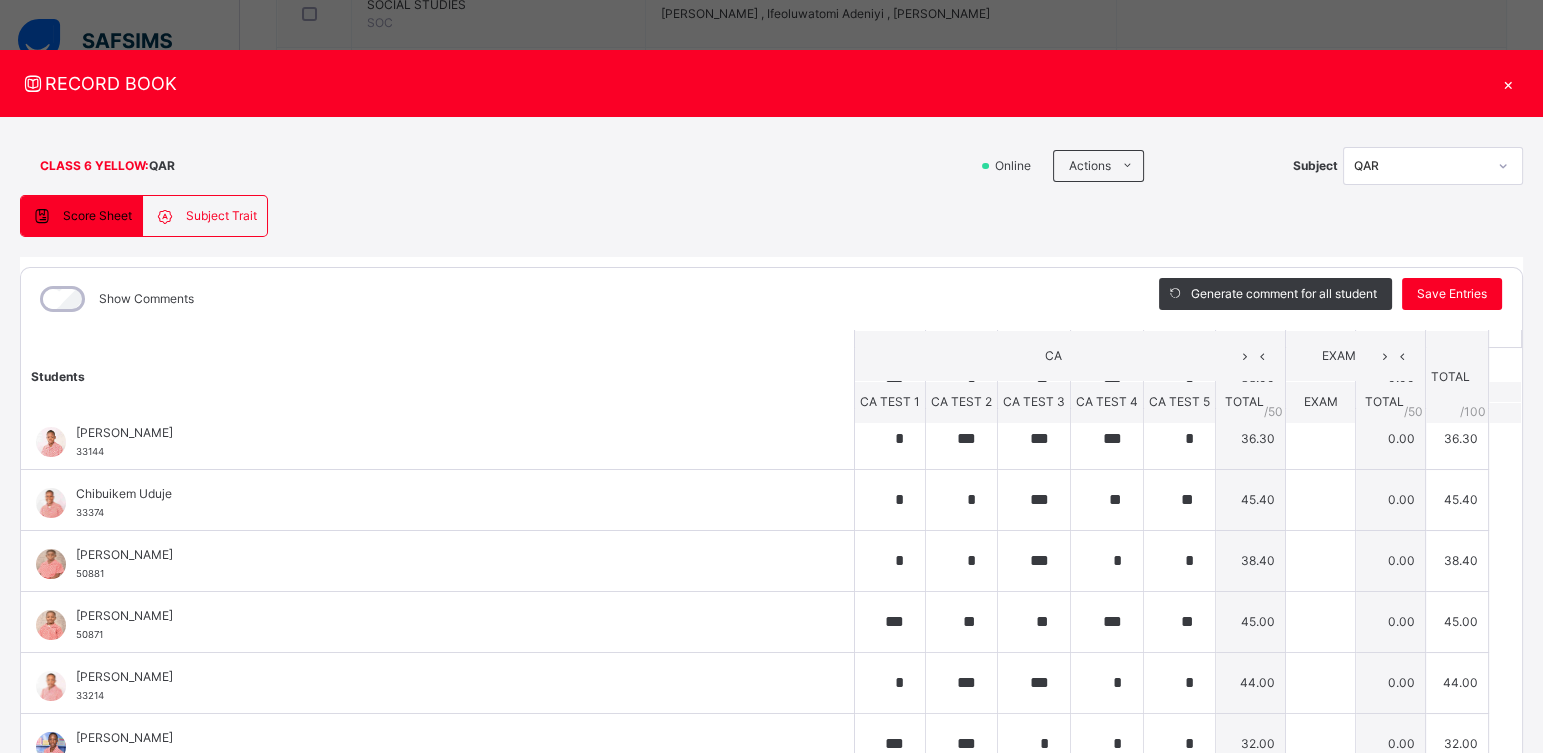 scroll, scrollTop: 0, scrollLeft: 0, axis: both 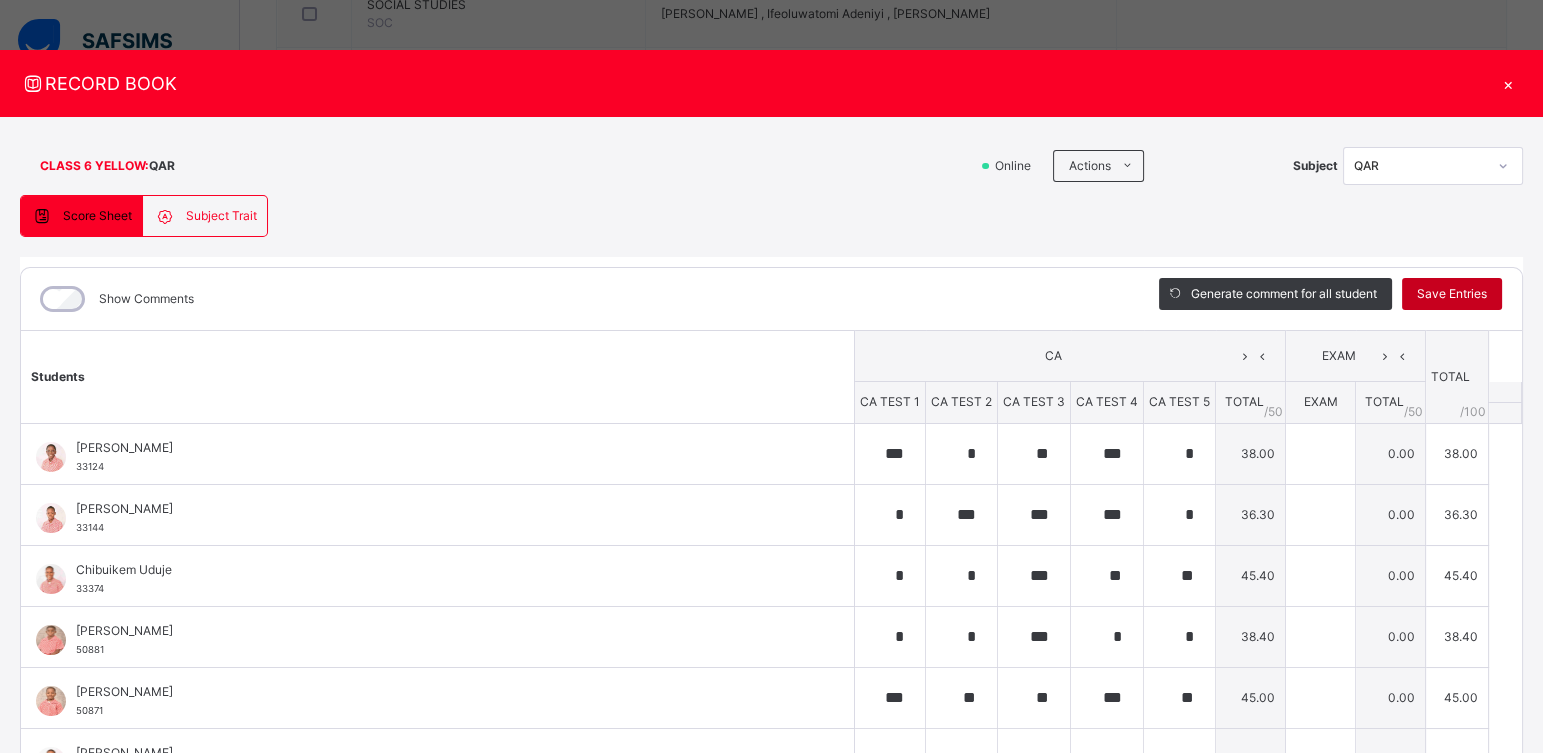 click on "Save Entries" at bounding box center (1452, 294) 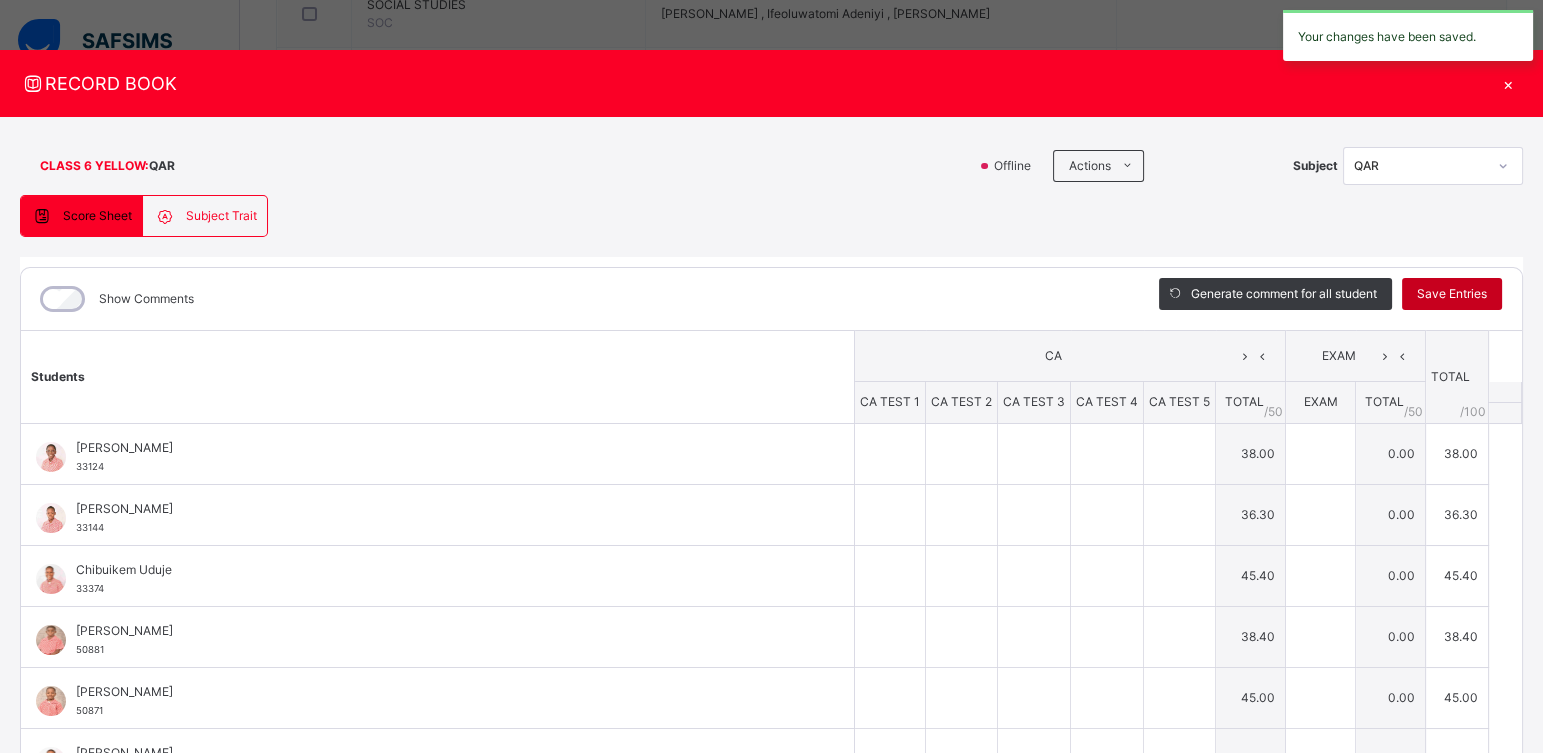 type on "***" 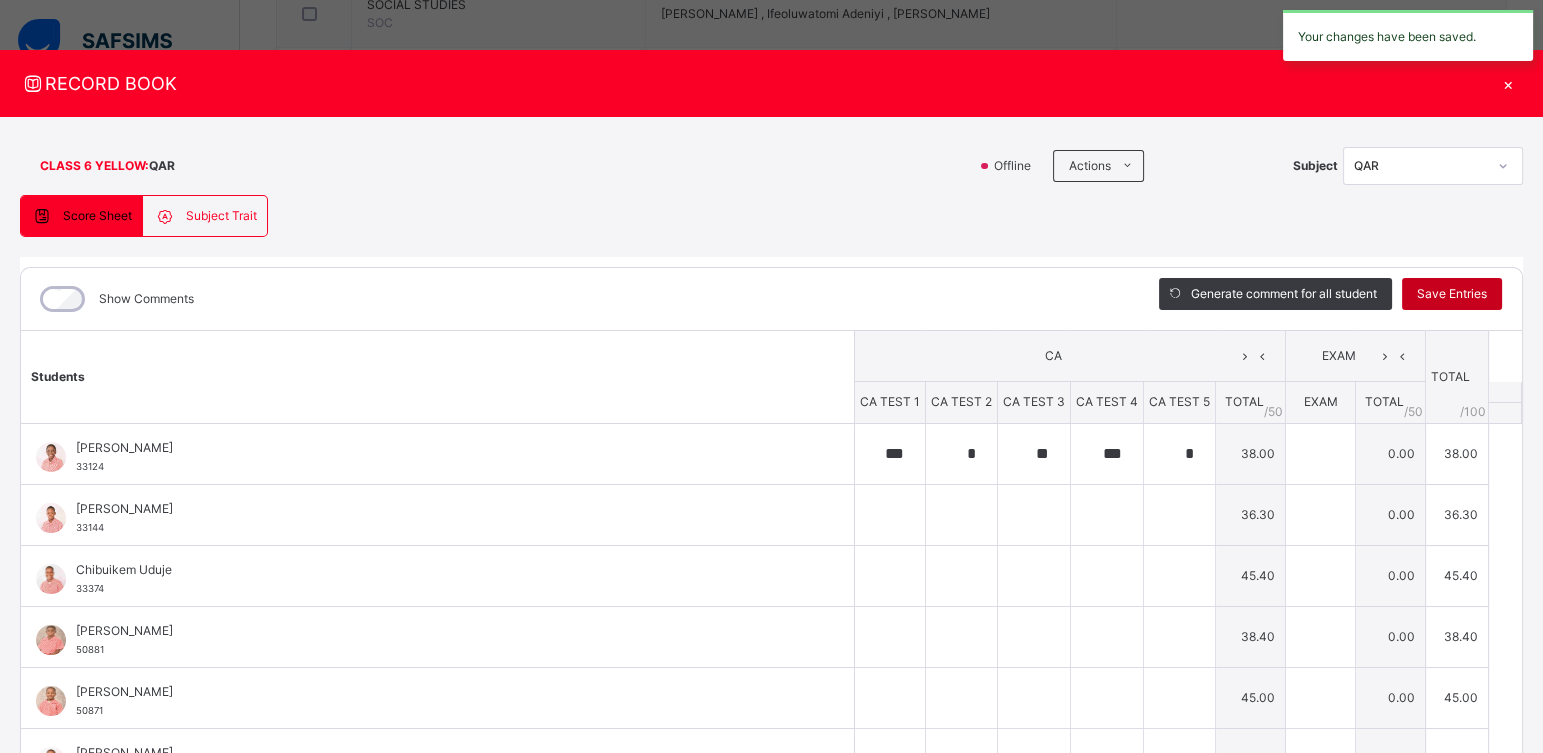 type on "*" 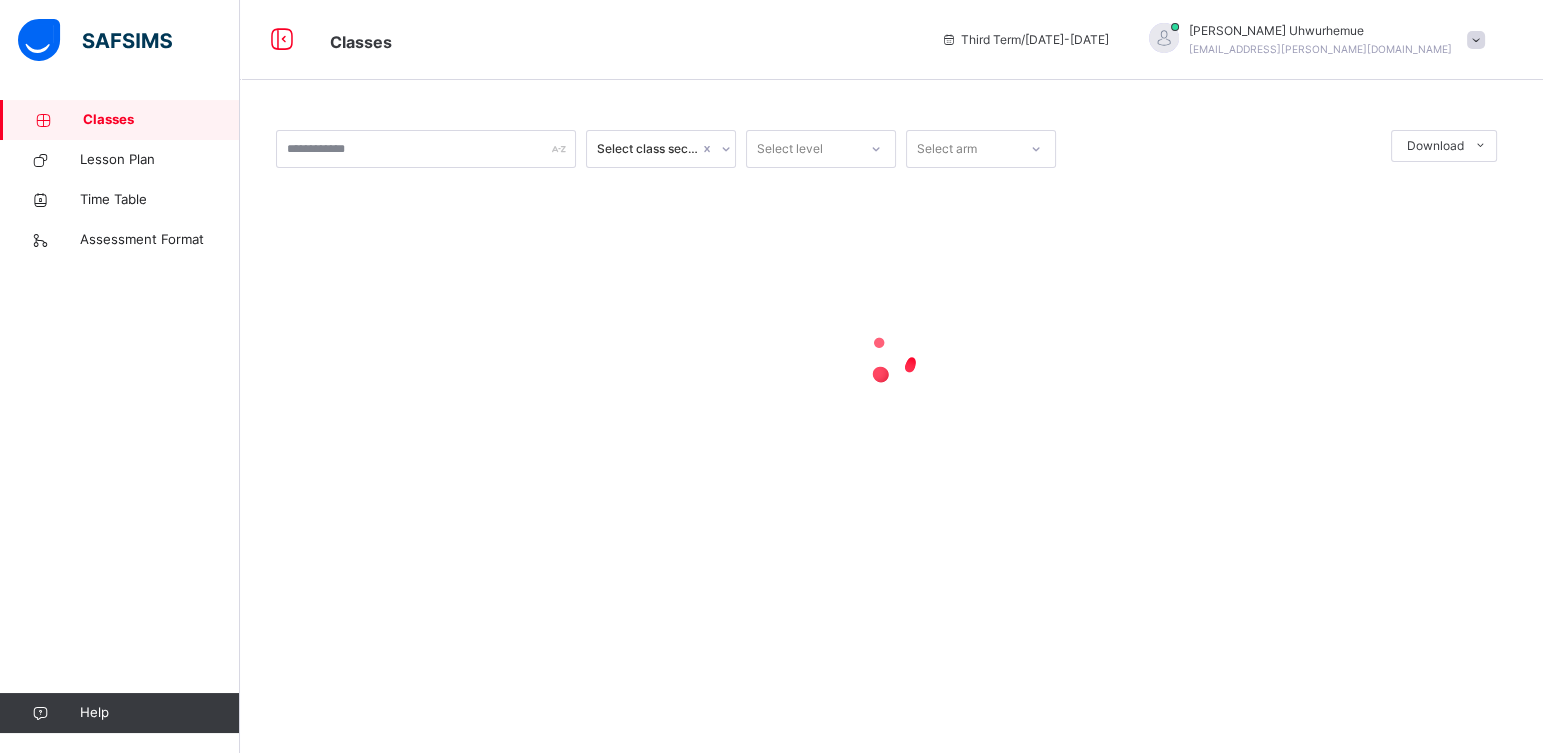 scroll, scrollTop: 0, scrollLeft: 0, axis: both 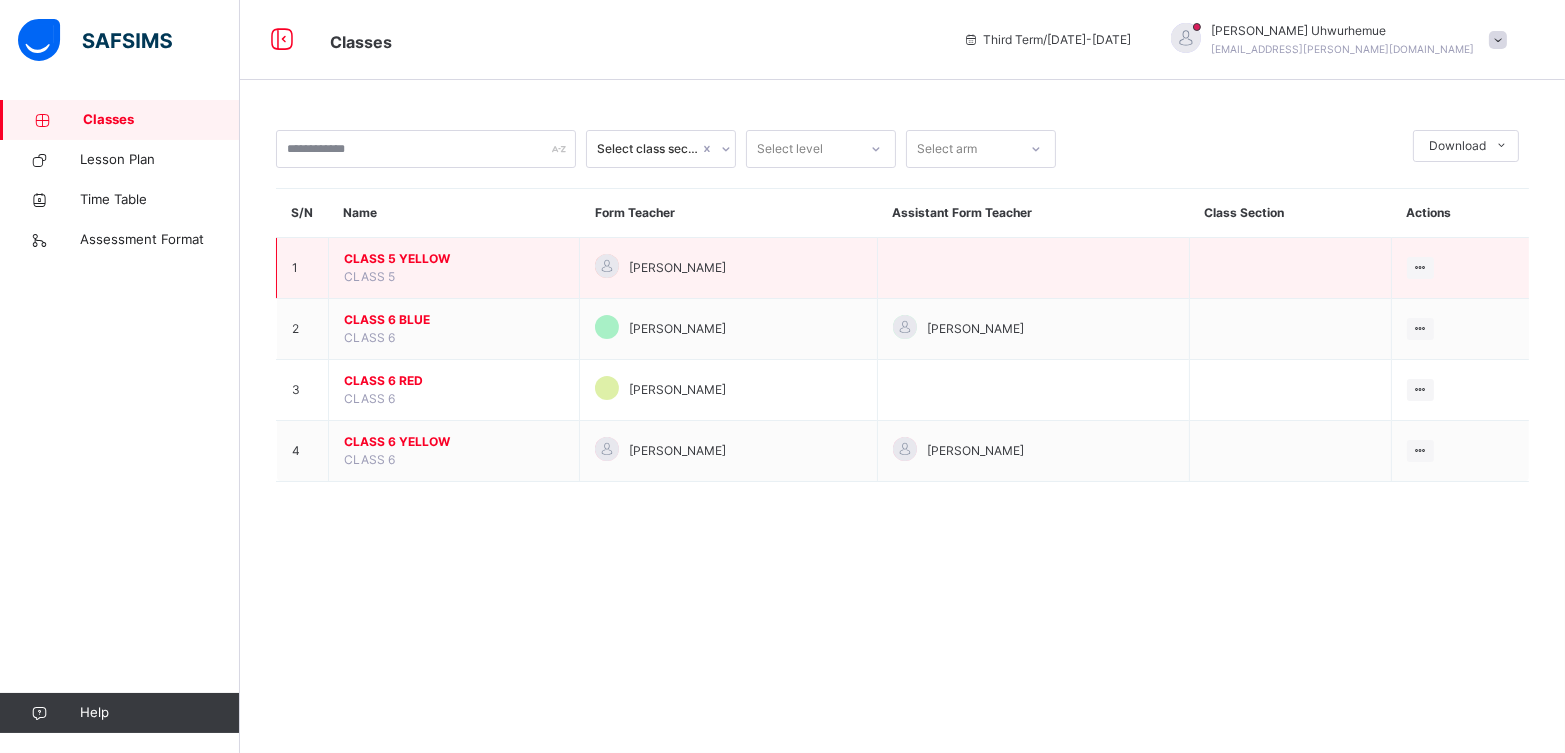 click on "CLASS 5   YELLOW" at bounding box center [454, 259] 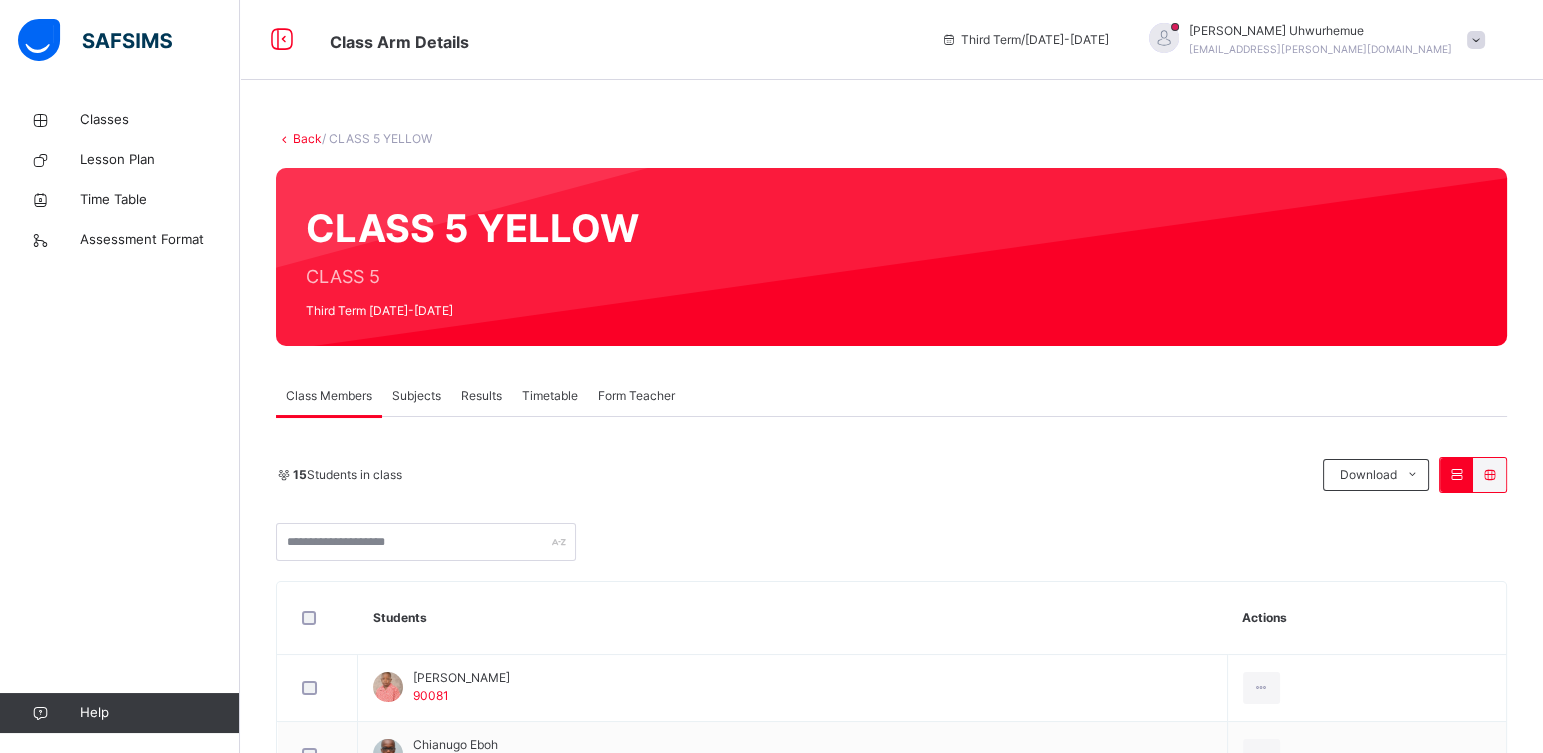 click on "Subjects" at bounding box center (416, 396) 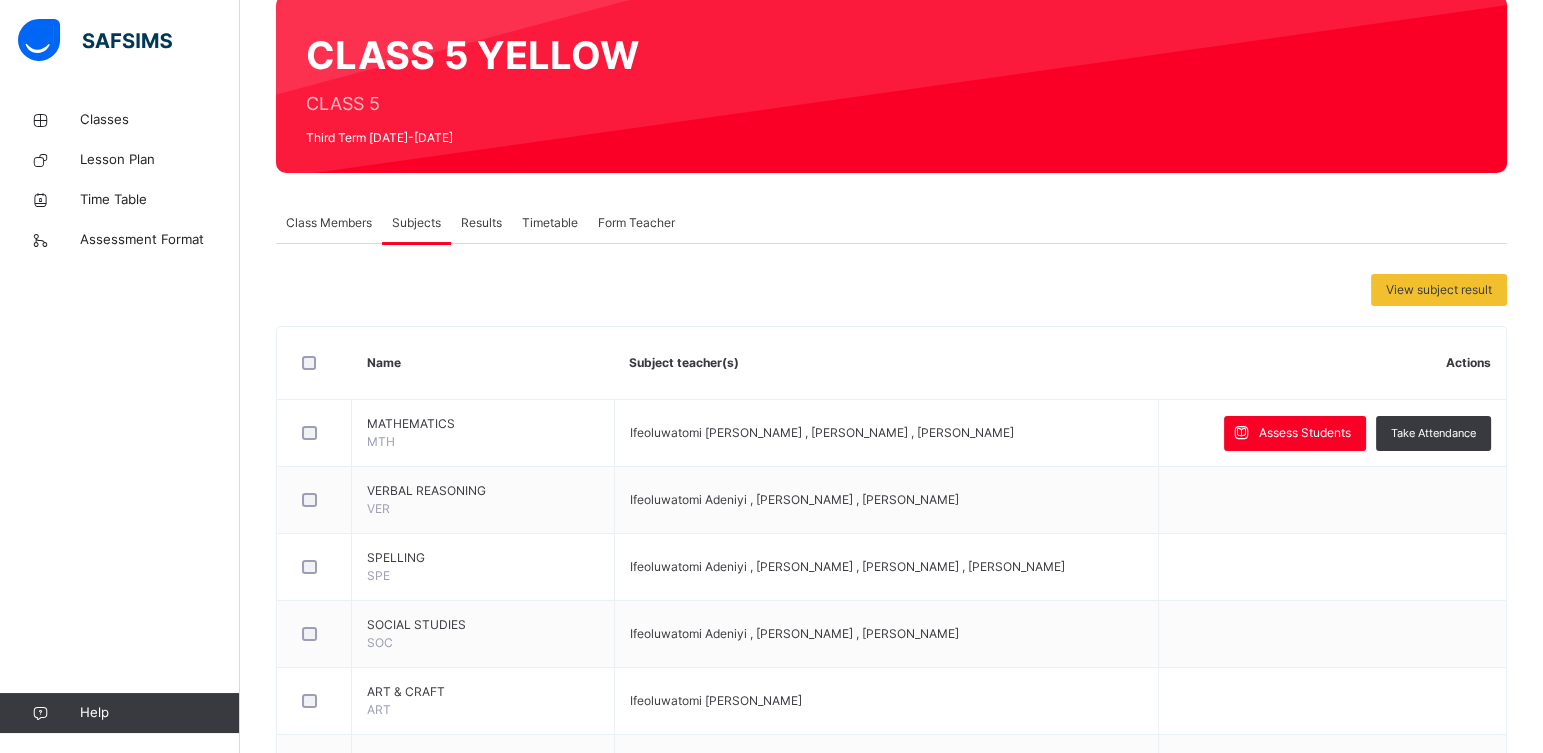 scroll, scrollTop: 170, scrollLeft: 0, axis: vertical 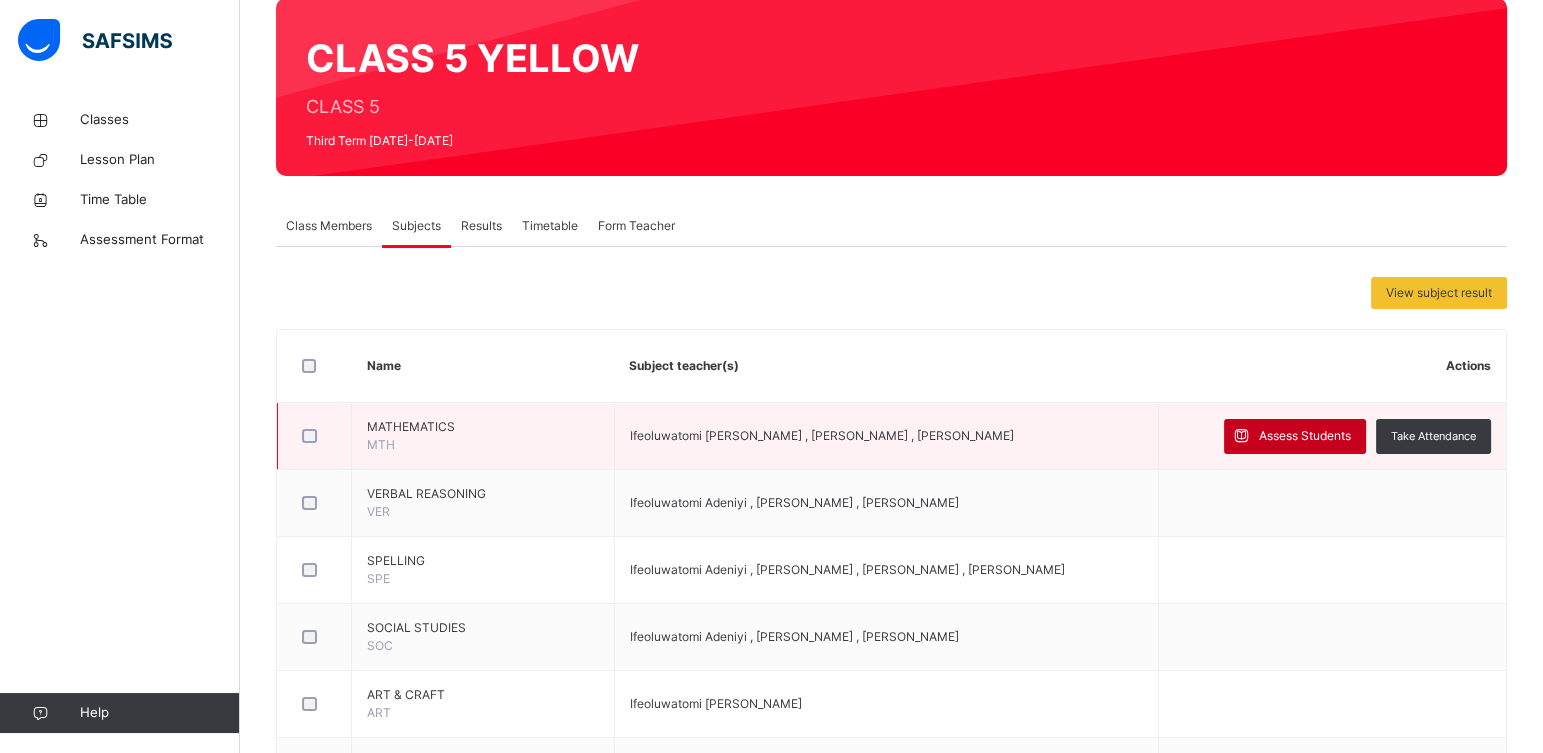 click on "Assess Students" at bounding box center (1305, 436) 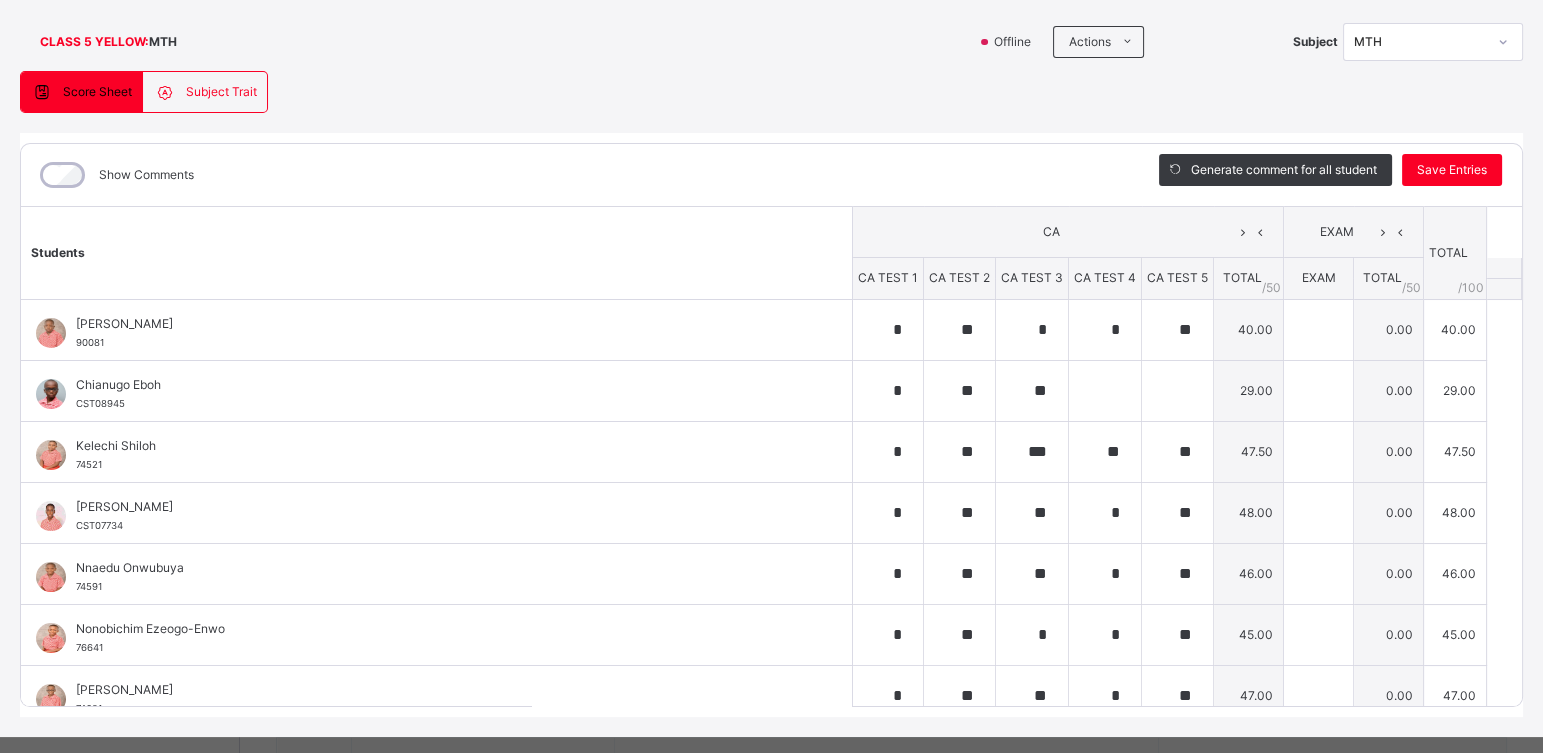 scroll, scrollTop: 156, scrollLeft: 0, axis: vertical 